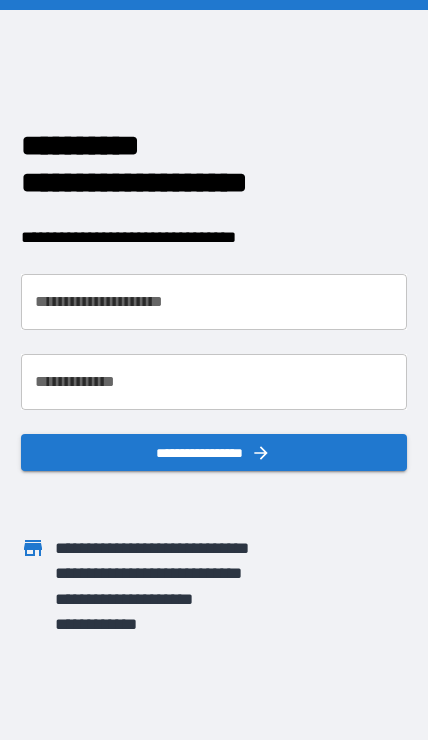 scroll, scrollTop: 0, scrollLeft: 0, axis: both 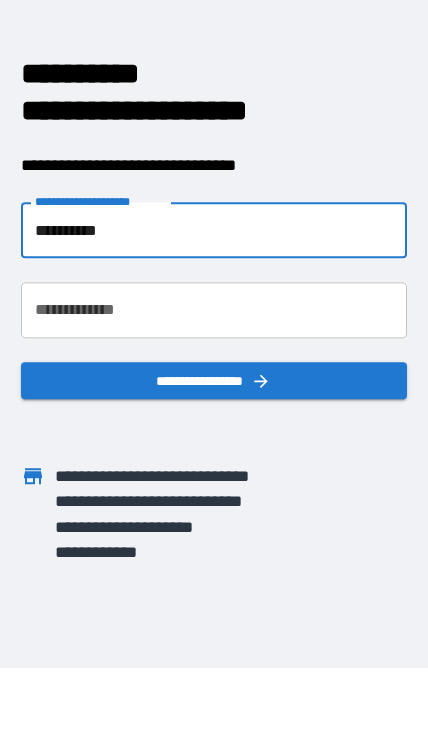 type on "**********" 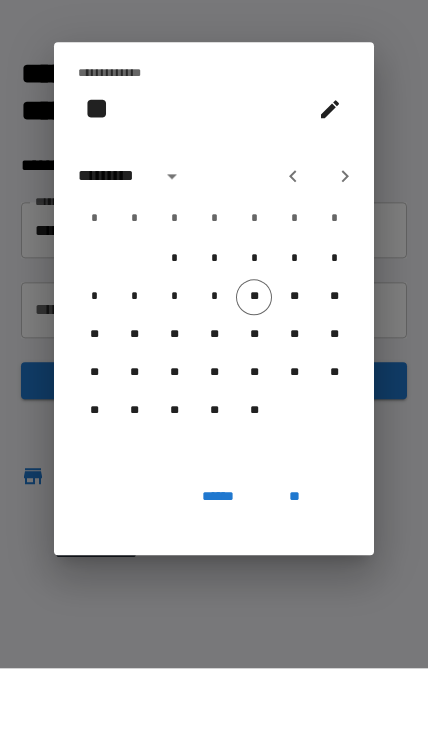 scroll, scrollTop: 71, scrollLeft: 0, axis: vertical 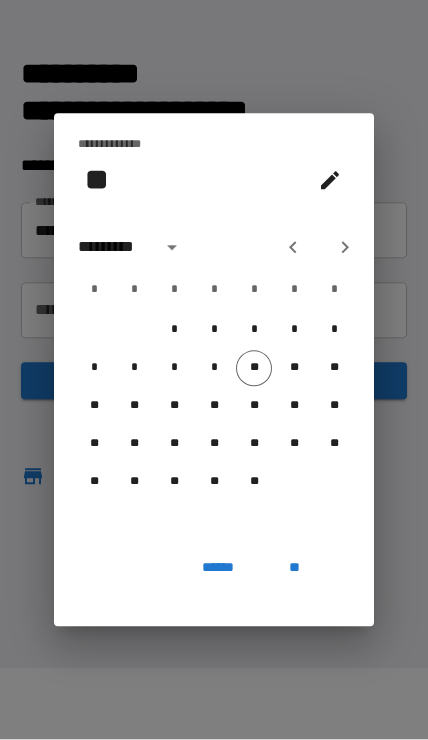 click on "*********" at bounding box center [113, 248] 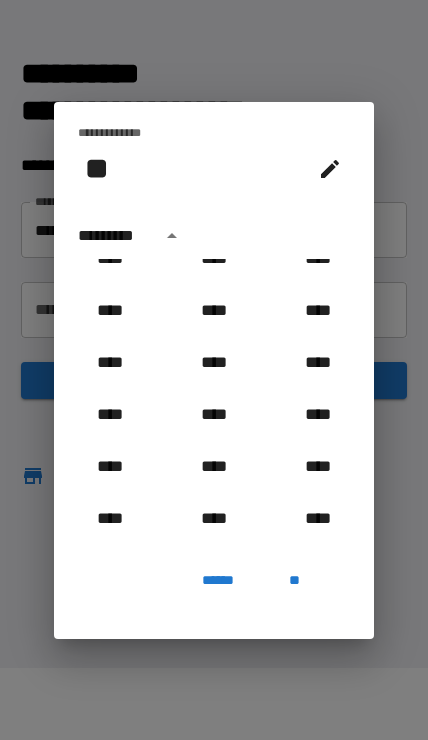 scroll, scrollTop: 1379, scrollLeft: 0, axis: vertical 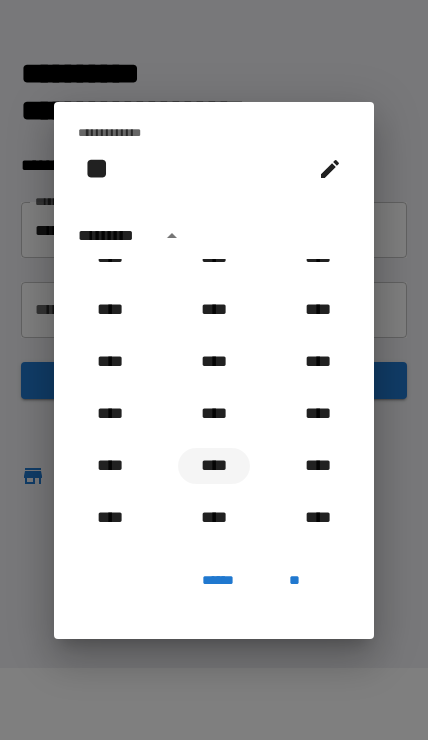 click on "****" at bounding box center (214, 466) 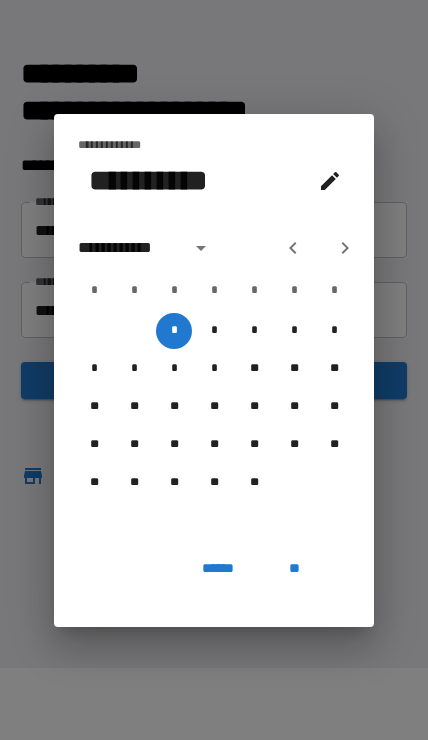 click at bounding box center (345, 248) 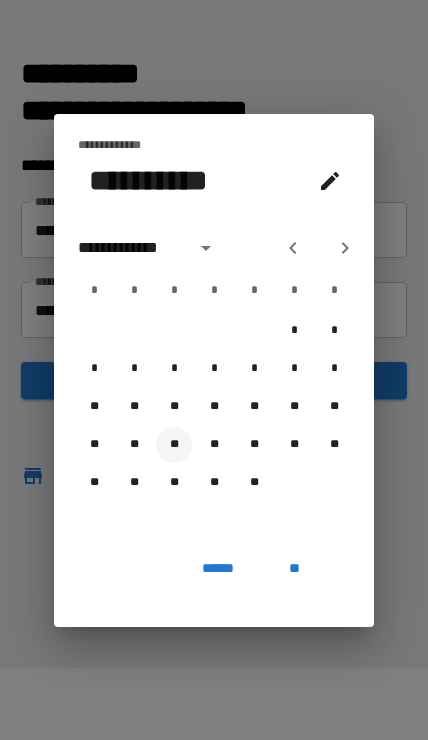 click on "**" at bounding box center [174, 445] 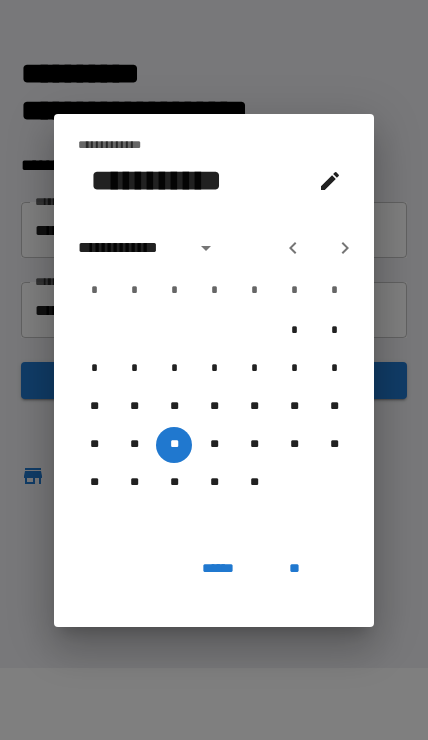 click on "**" at bounding box center [294, 569] 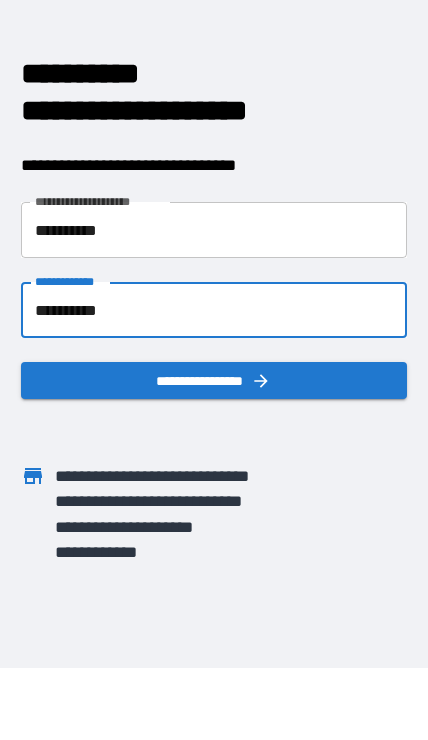 click on "**********" at bounding box center (213, 380) 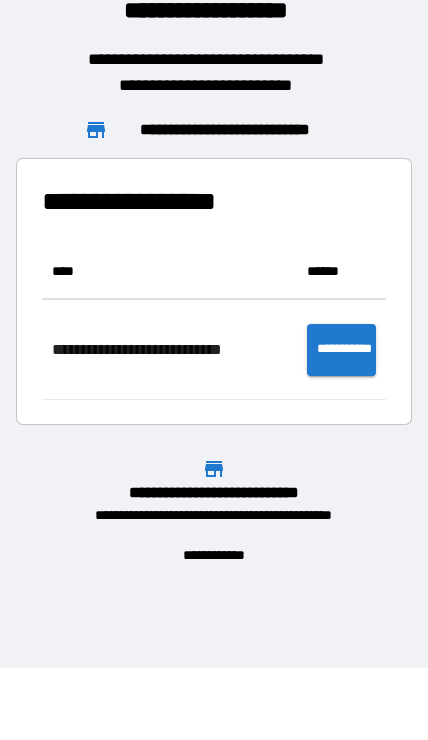 scroll, scrollTop: 1, scrollLeft: 1, axis: both 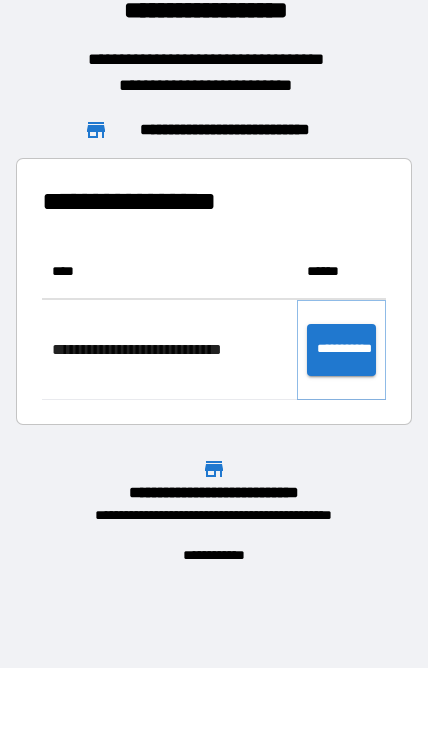 click on "**********" at bounding box center [341, 350] 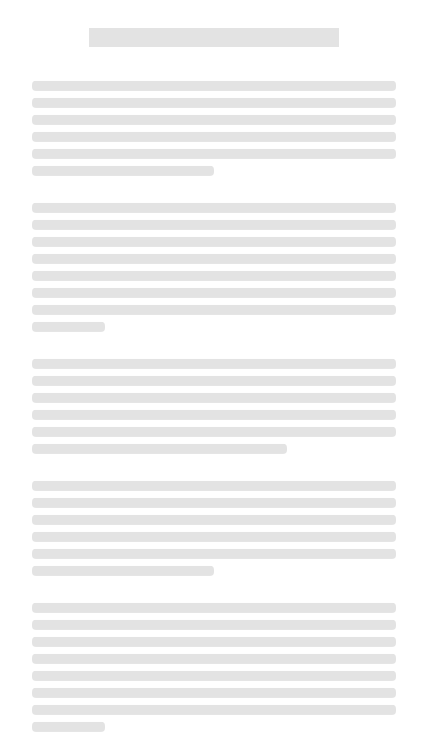 scroll, scrollTop: 72, scrollLeft: 0, axis: vertical 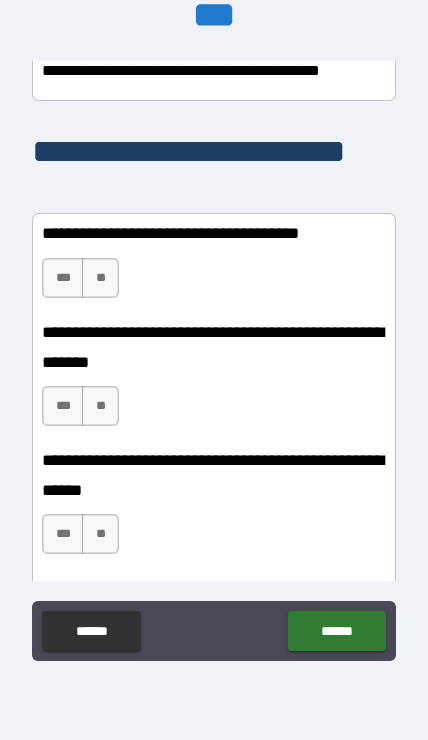 click on "***" at bounding box center (63, 278) 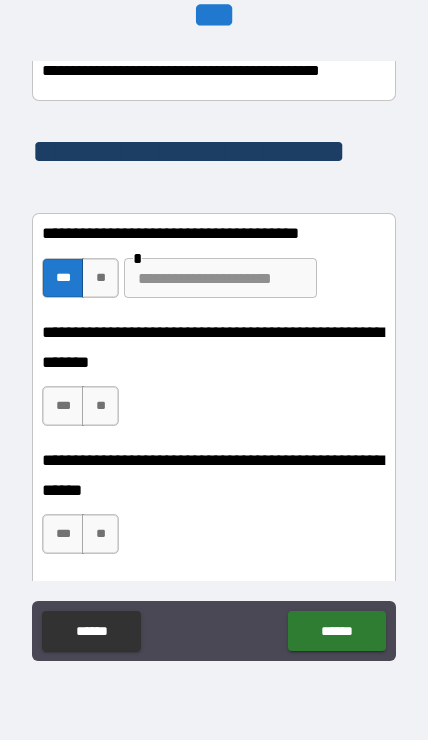 click on "***" at bounding box center [63, 406] 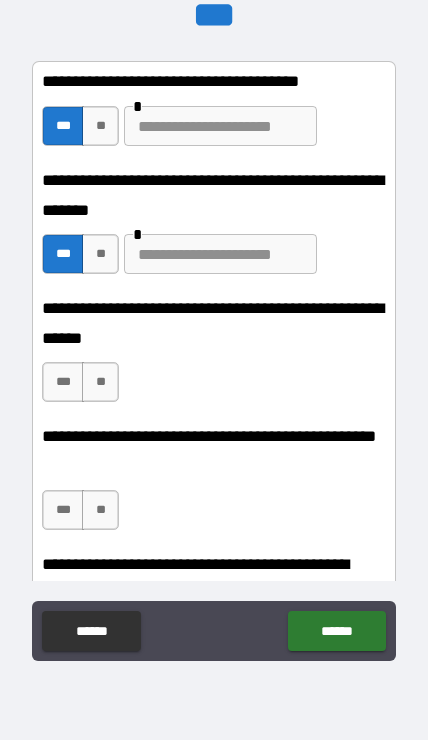 scroll, scrollTop: 644, scrollLeft: 0, axis: vertical 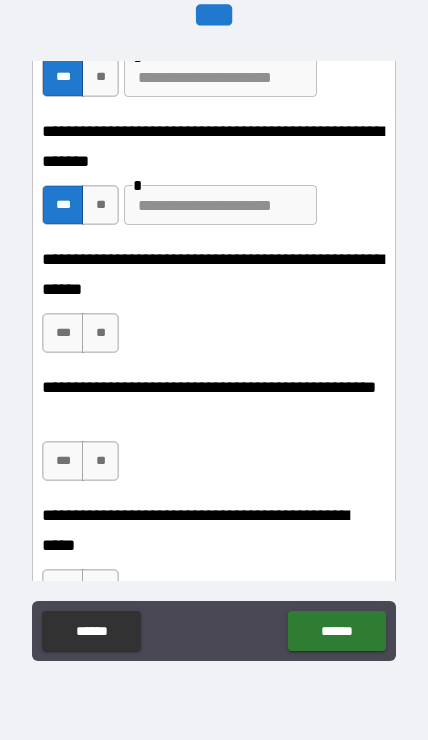 click on "**" at bounding box center (100, 333) 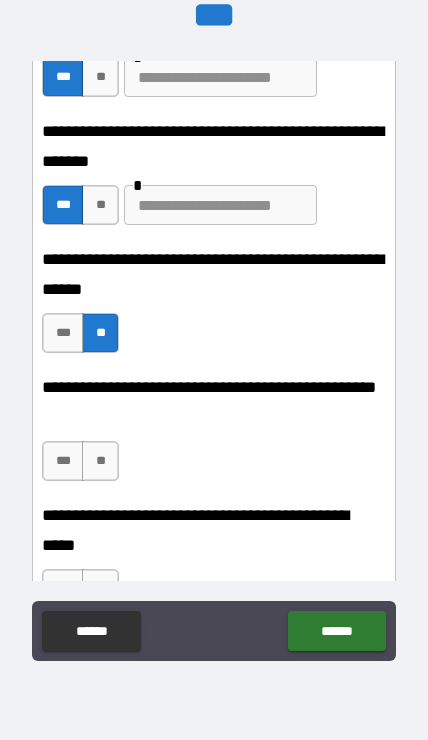 click on "***" at bounding box center [63, 461] 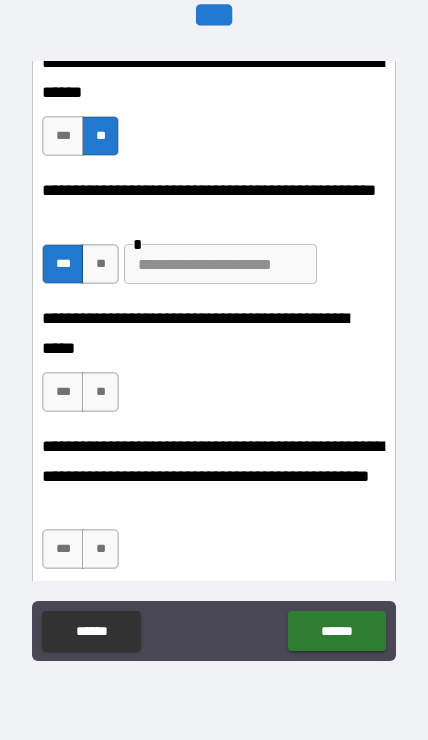 scroll, scrollTop: 846, scrollLeft: 0, axis: vertical 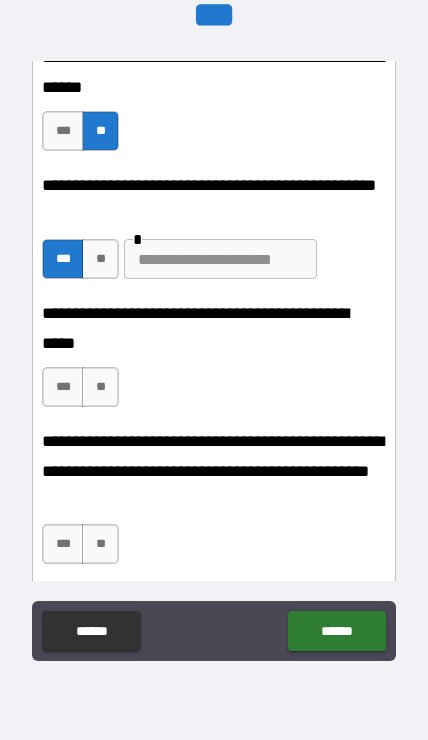 click on "**" at bounding box center (100, 387) 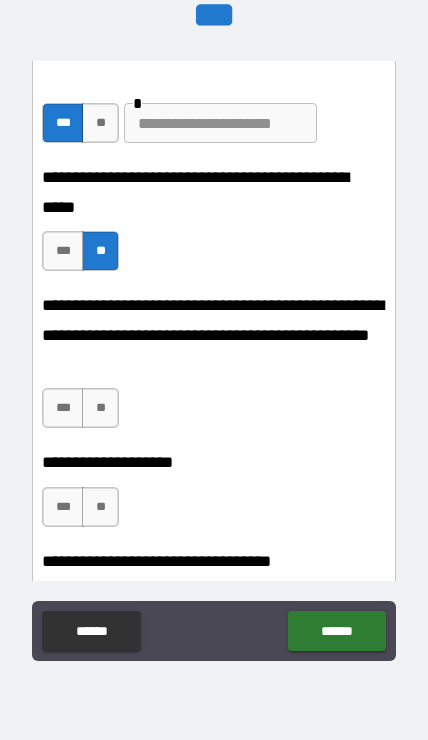 scroll, scrollTop: 986, scrollLeft: 0, axis: vertical 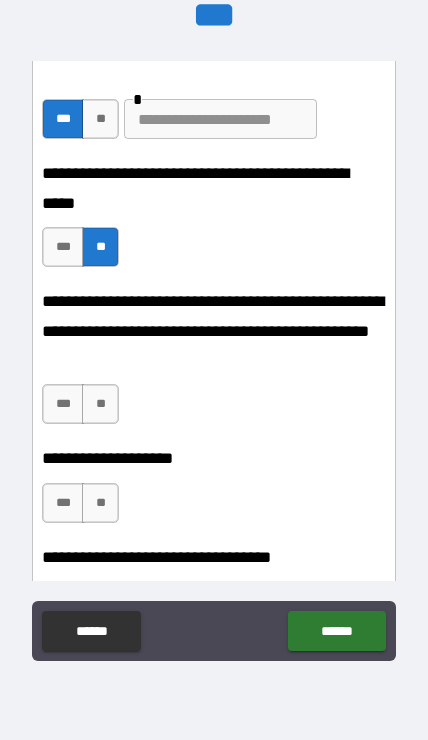 click on "**" at bounding box center (100, 404) 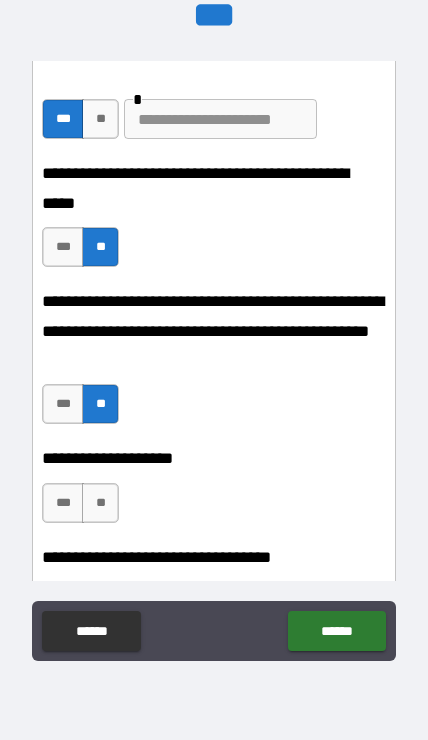 click on "**" at bounding box center (100, 503) 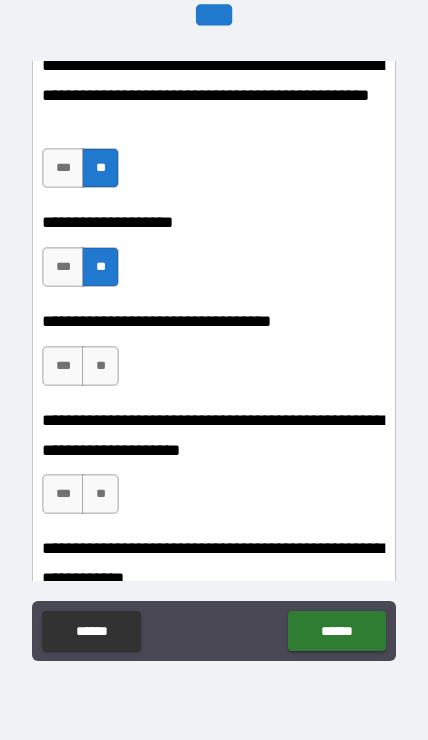 scroll, scrollTop: 1233, scrollLeft: 0, axis: vertical 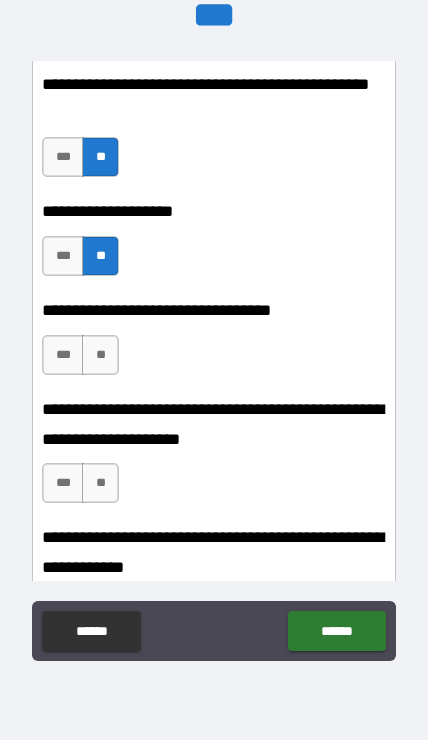 click on "**" at bounding box center (100, 355) 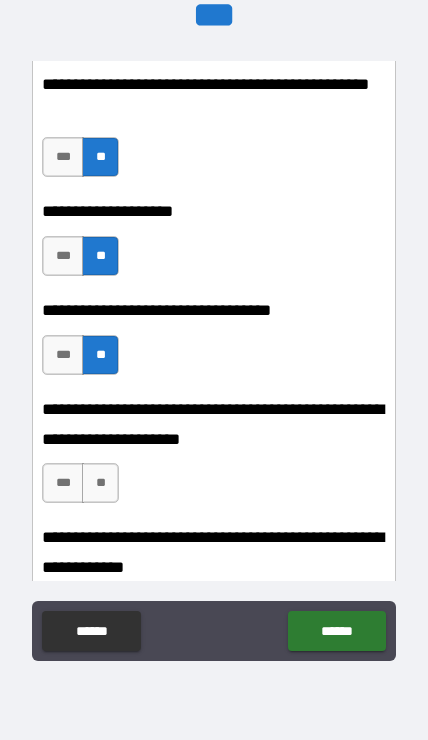 scroll, scrollTop: 1350, scrollLeft: 0, axis: vertical 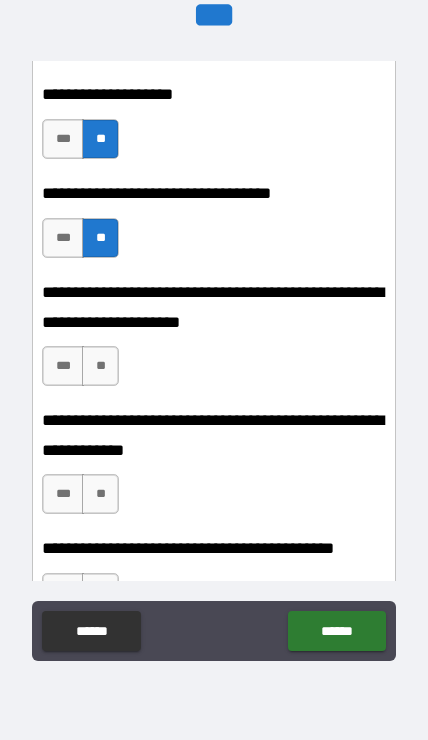 click on "**" at bounding box center [100, 366] 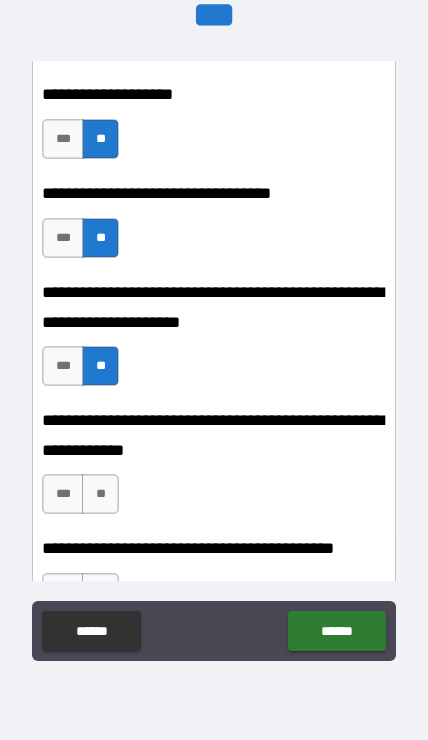 click on "**" at bounding box center (100, 494) 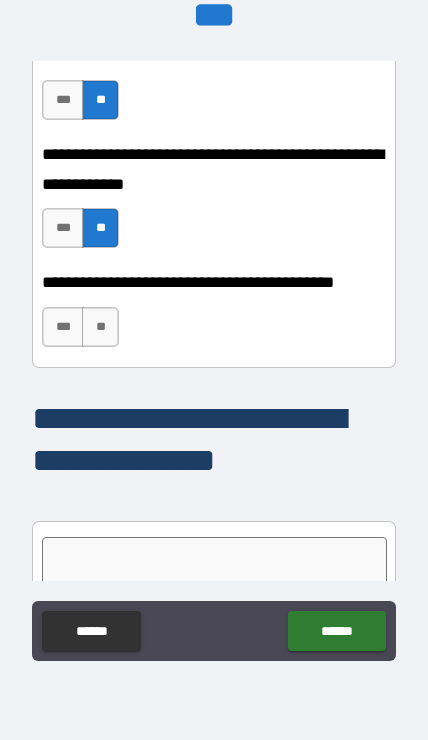 scroll, scrollTop: 1619, scrollLeft: 0, axis: vertical 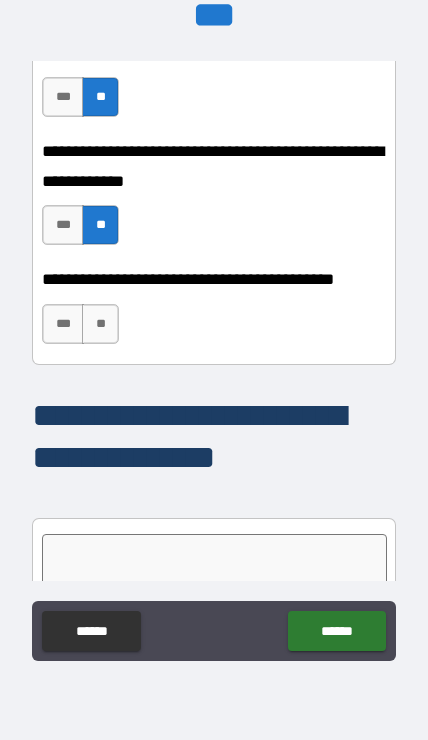 click on "**" at bounding box center [100, 324] 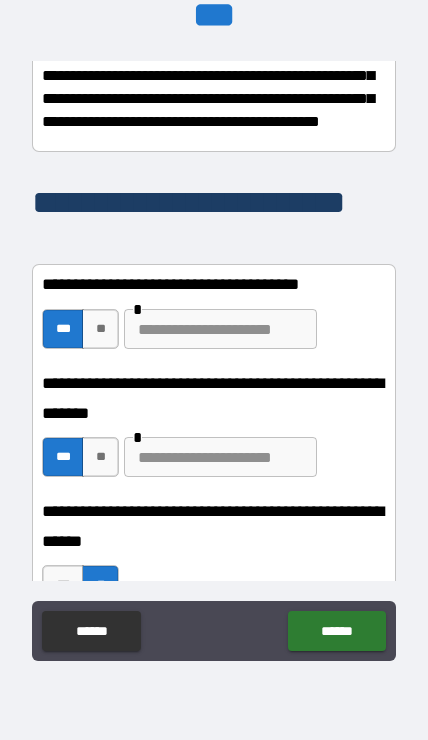 scroll, scrollTop: 448, scrollLeft: 0, axis: vertical 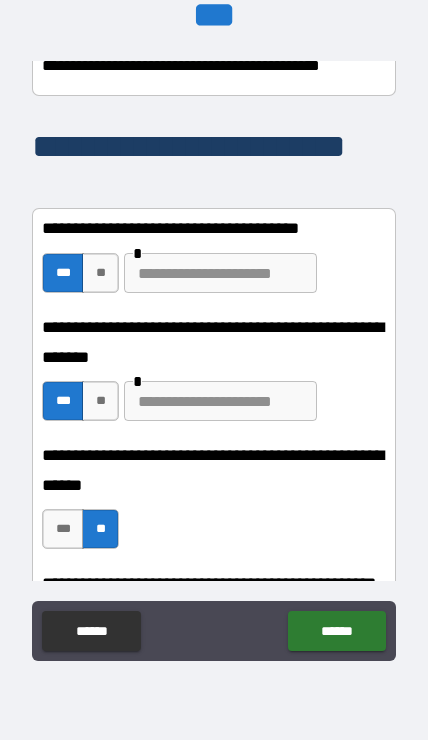 click at bounding box center [220, 273] 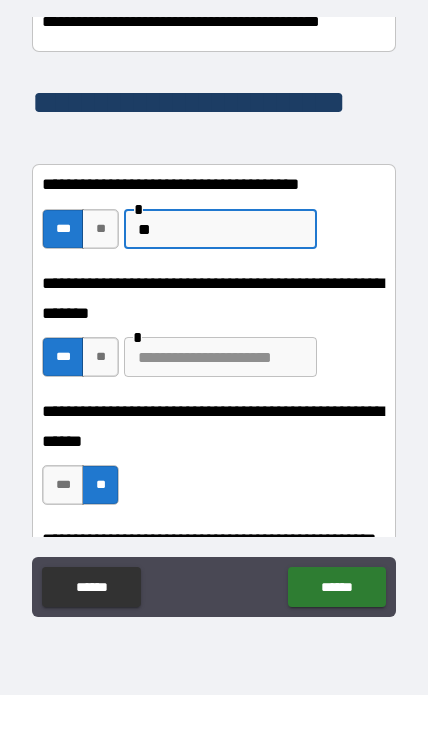 type on "*" 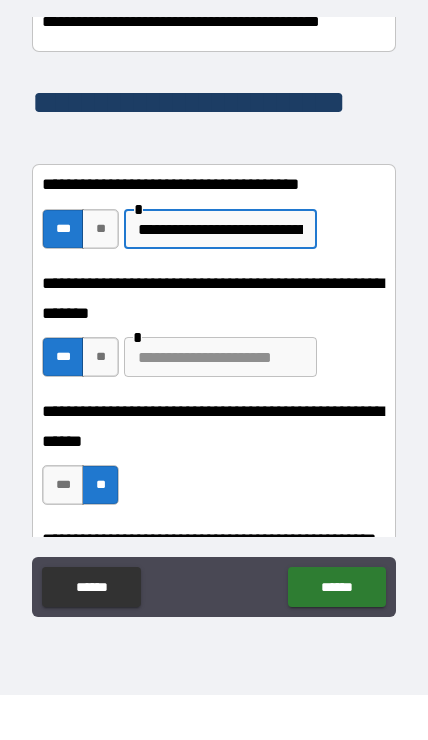 type on "**********" 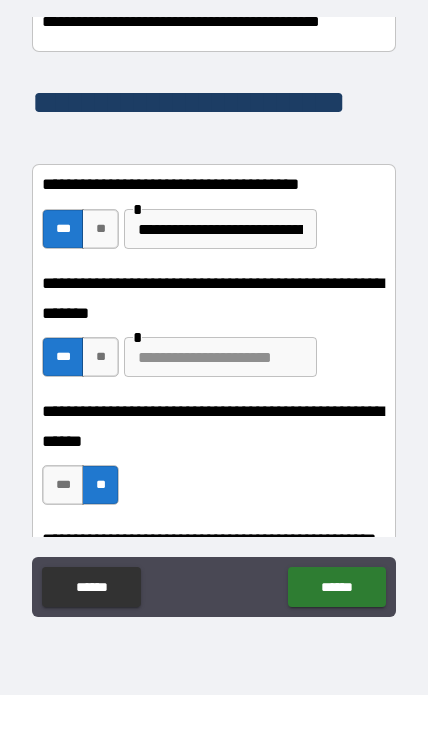 scroll, scrollTop: 86, scrollLeft: 0, axis: vertical 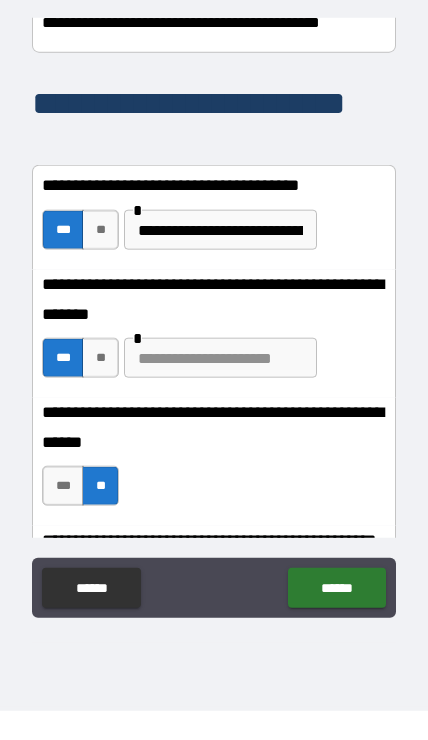 click at bounding box center [220, 387] 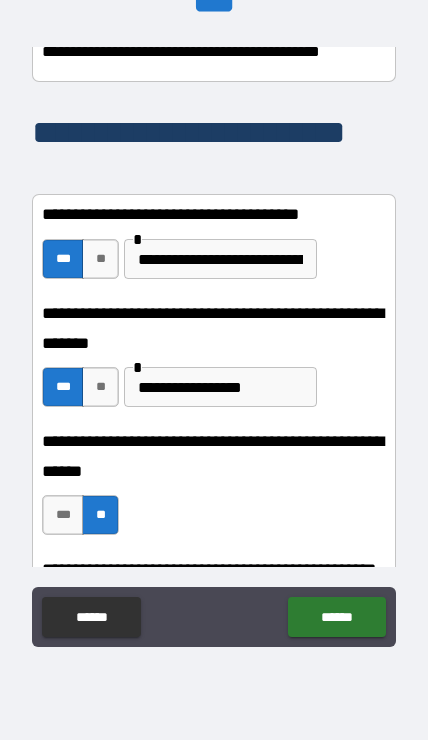 scroll, scrollTop: 87, scrollLeft: 0, axis: vertical 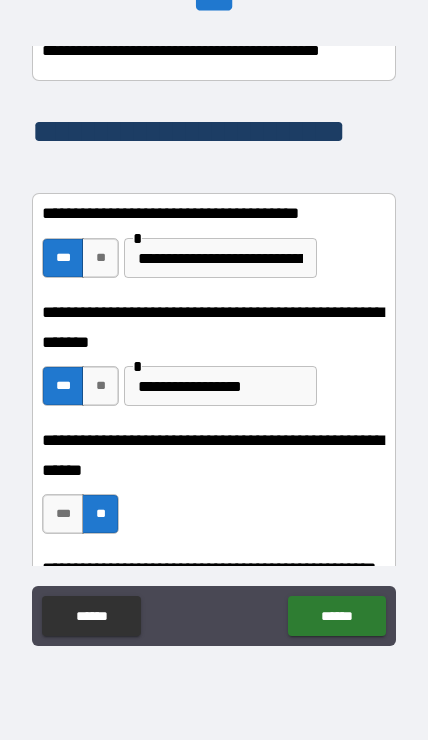 click on "**********" at bounding box center [220, 386] 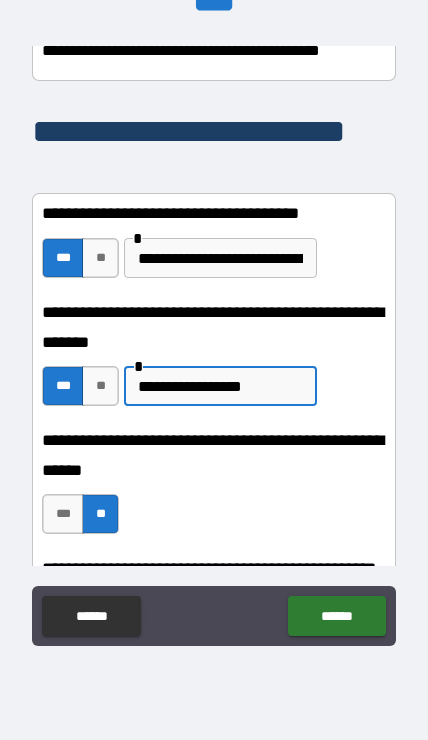 scroll, scrollTop: 86, scrollLeft: 0, axis: vertical 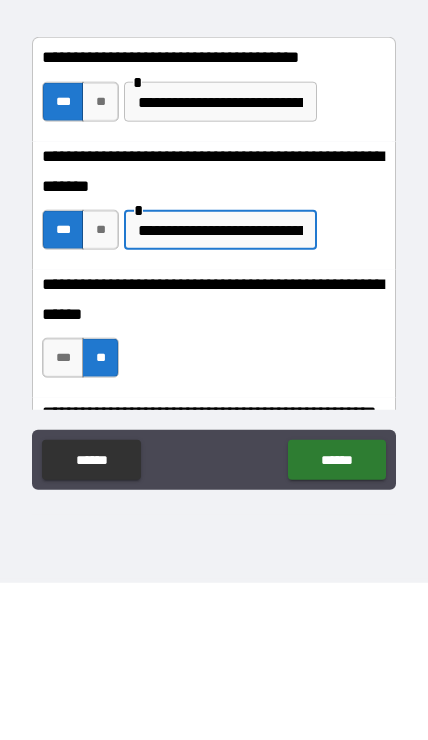 click on "**********" at bounding box center [220, 387] 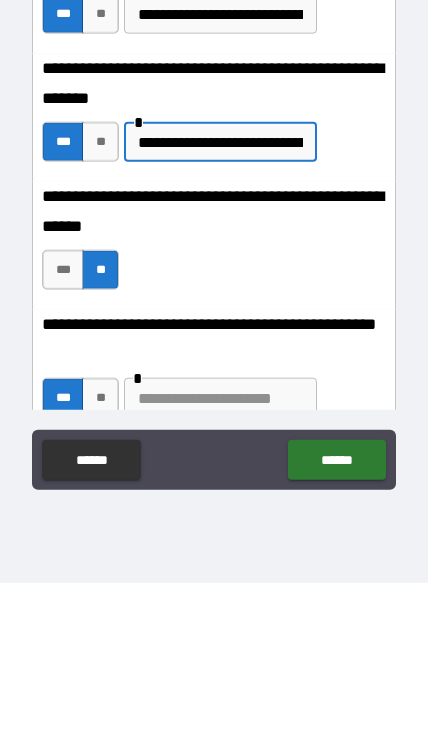 scroll, scrollTop: 552, scrollLeft: 0, axis: vertical 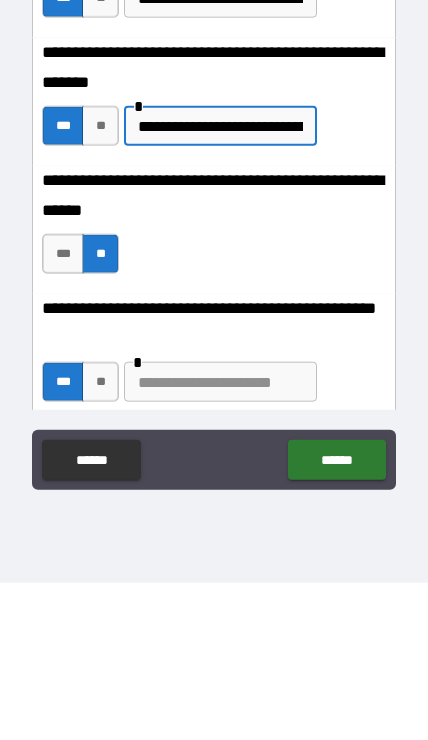type on "**********" 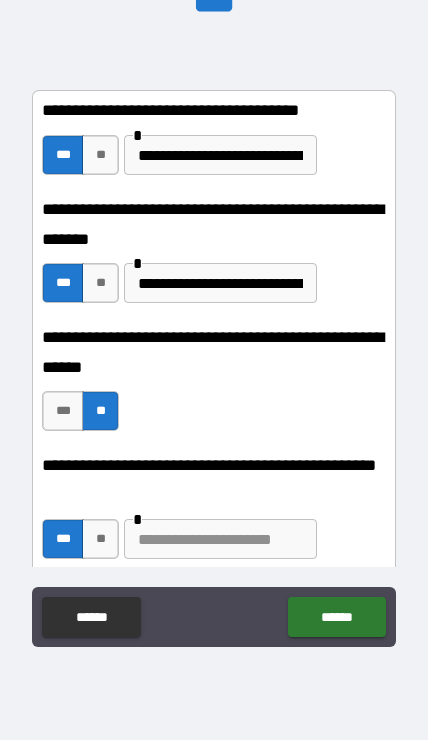click on "**********" at bounding box center (214, 387) 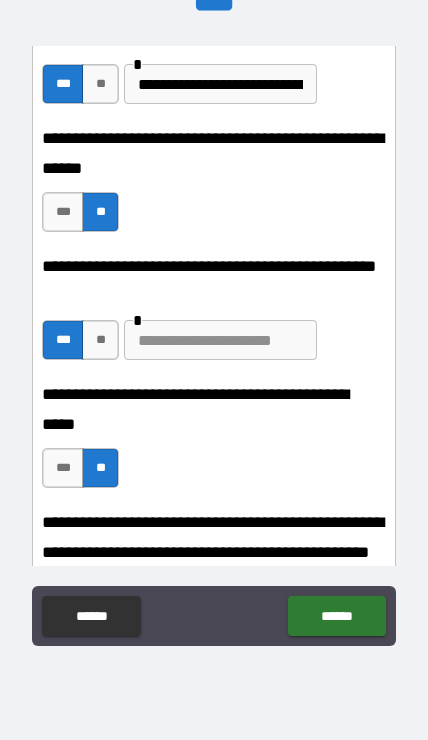 scroll, scrollTop: 752, scrollLeft: 0, axis: vertical 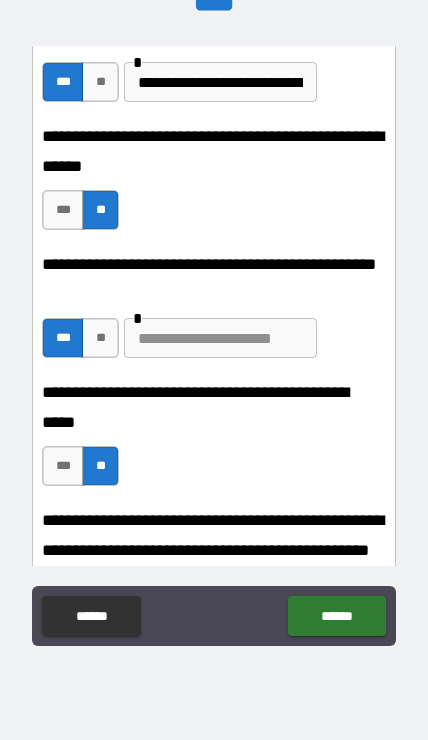 click at bounding box center (220, 338) 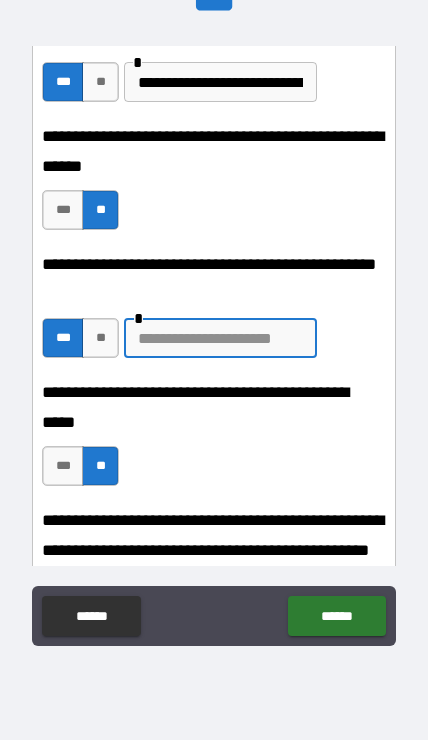 scroll, scrollTop: 86, scrollLeft: 0, axis: vertical 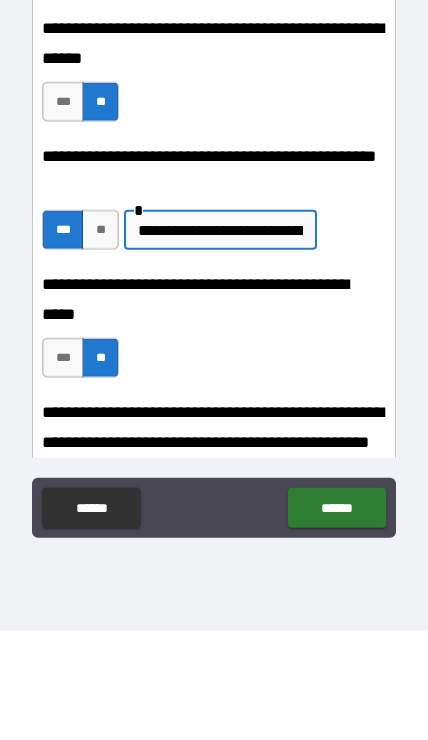 click on "**********" at bounding box center (220, 339) 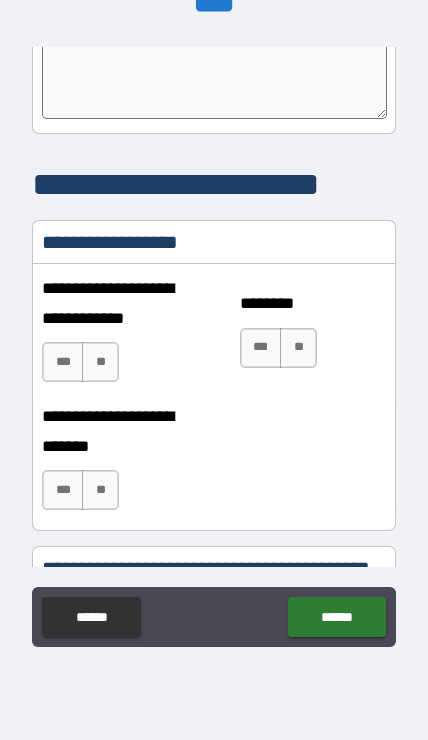 scroll, scrollTop: 2096, scrollLeft: 0, axis: vertical 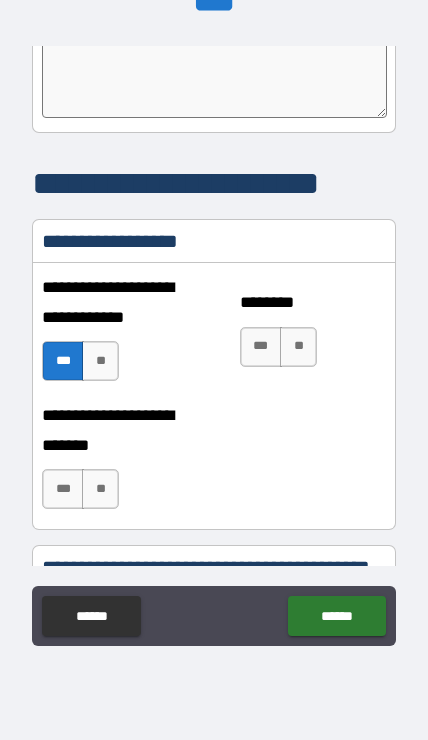 click on "**" at bounding box center [298, 347] 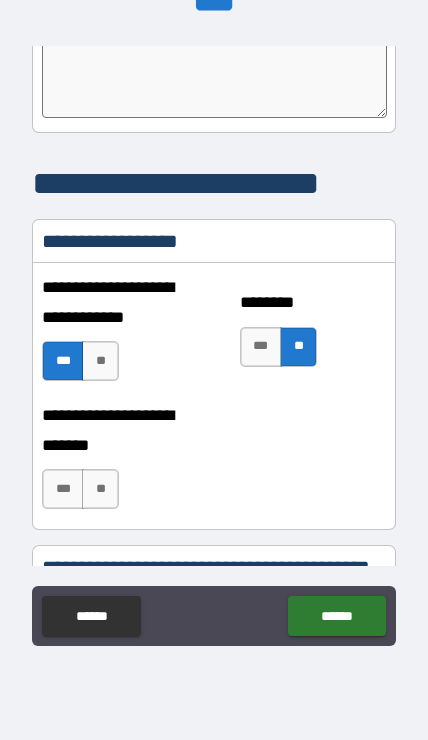click on "**" at bounding box center [100, 489] 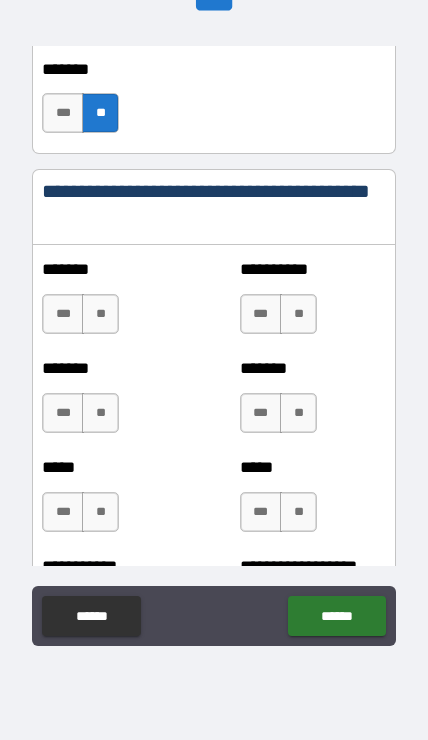 scroll, scrollTop: 2478, scrollLeft: 0, axis: vertical 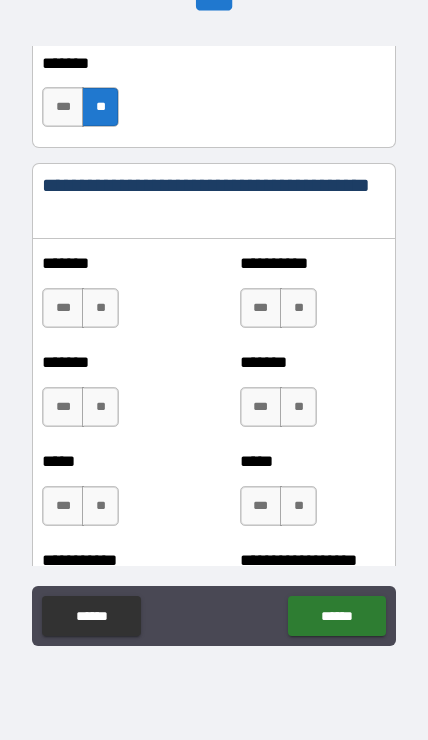 click on "**" at bounding box center [100, 308] 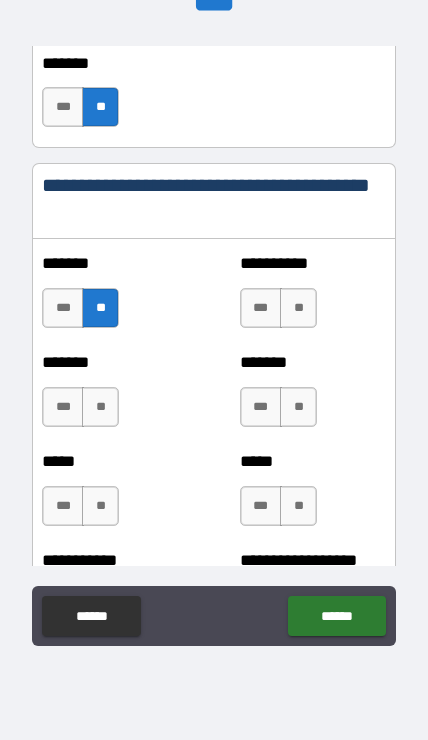 click on "**" at bounding box center [100, 407] 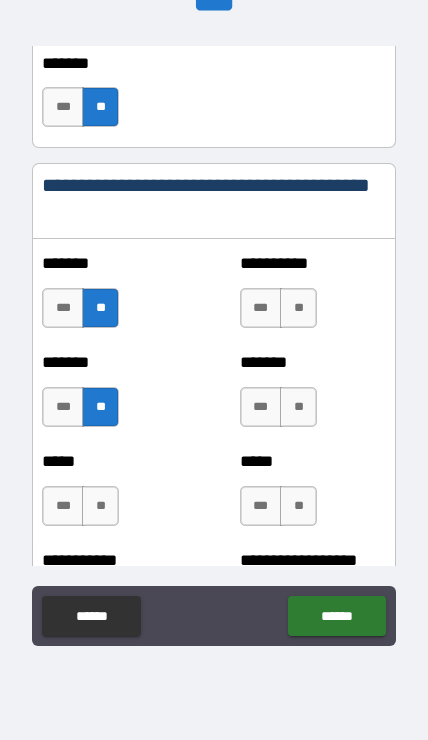 click on "**" at bounding box center [100, 506] 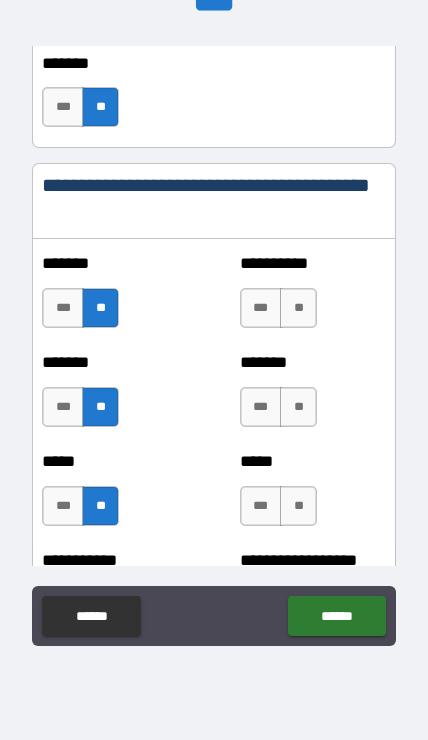 click on "**" at bounding box center (298, 308) 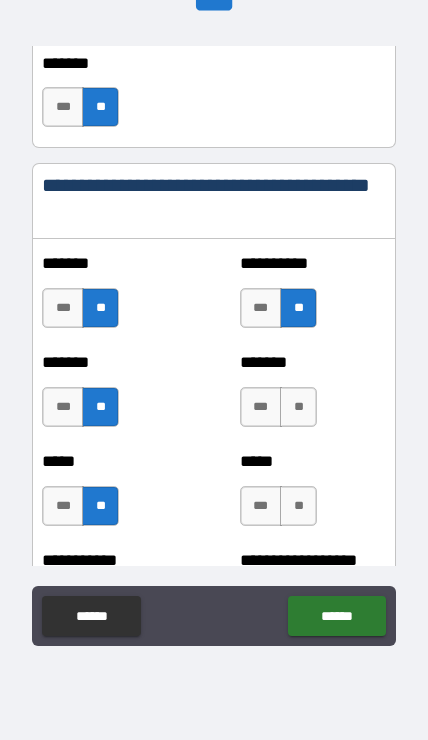 click on "**" at bounding box center [298, 407] 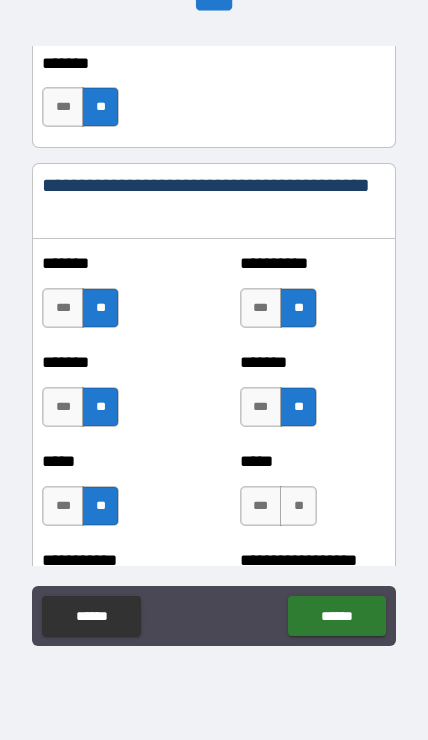 click on "**" at bounding box center (298, 506) 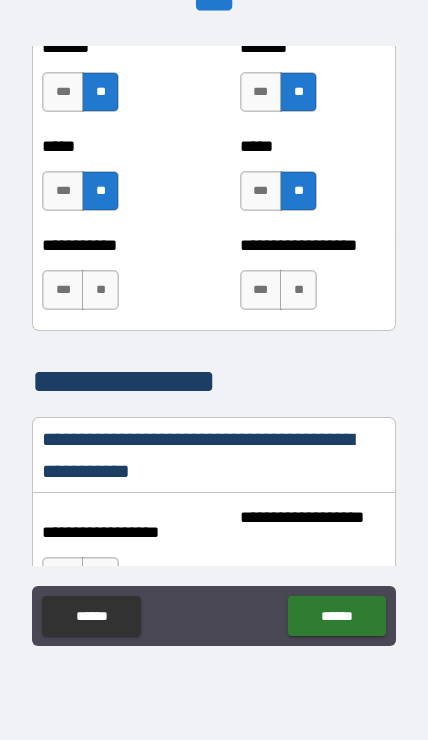 scroll, scrollTop: 2791, scrollLeft: 0, axis: vertical 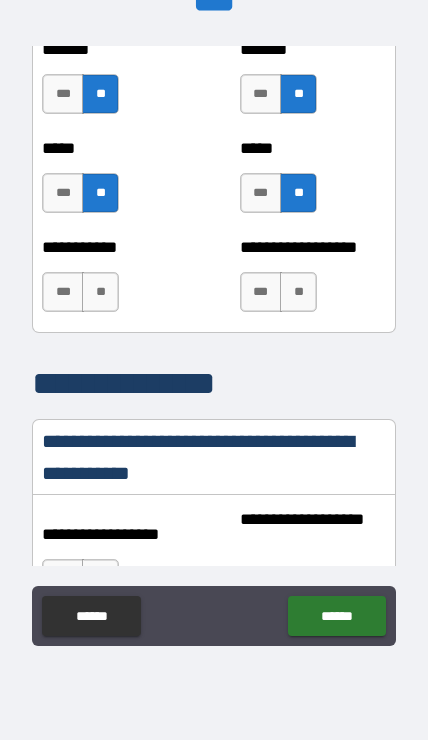 click on "**" at bounding box center (298, 292) 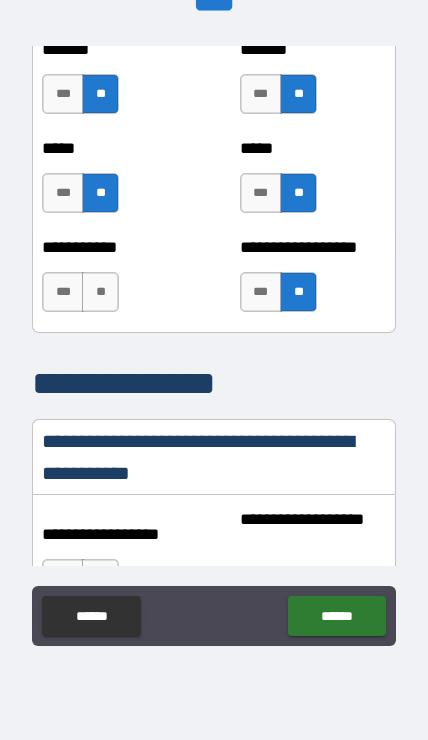 click on "**" at bounding box center (100, 292) 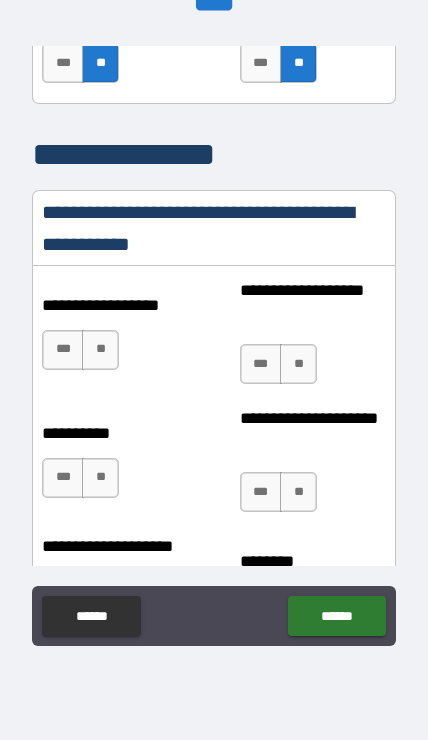 scroll, scrollTop: 3028, scrollLeft: 0, axis: vertical 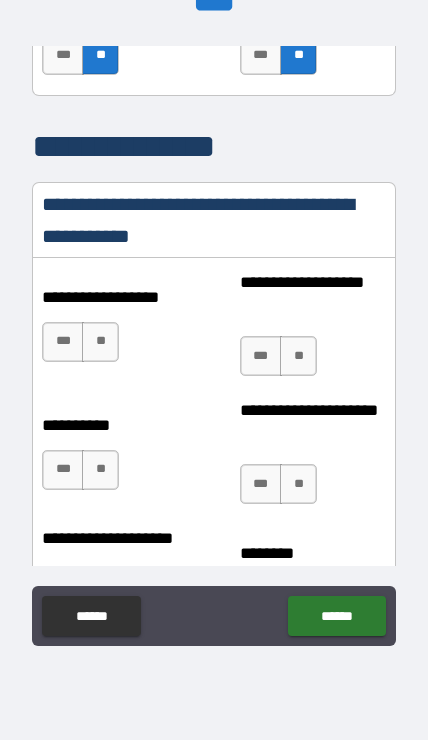 click on "**" at bounding box center [100, 342] 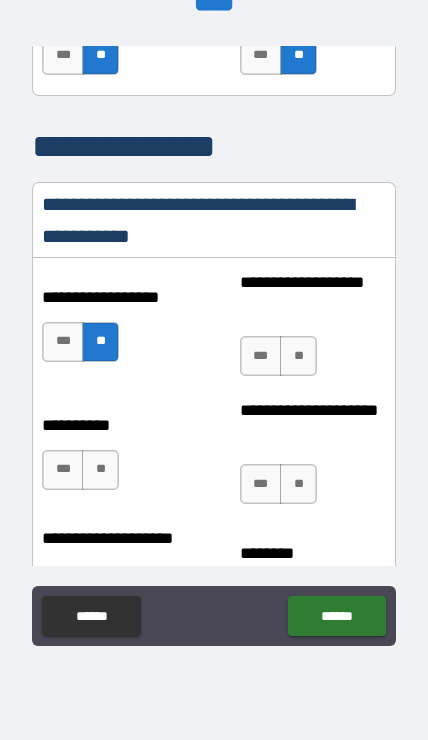 click on "**" at bounding box center (298, 356) 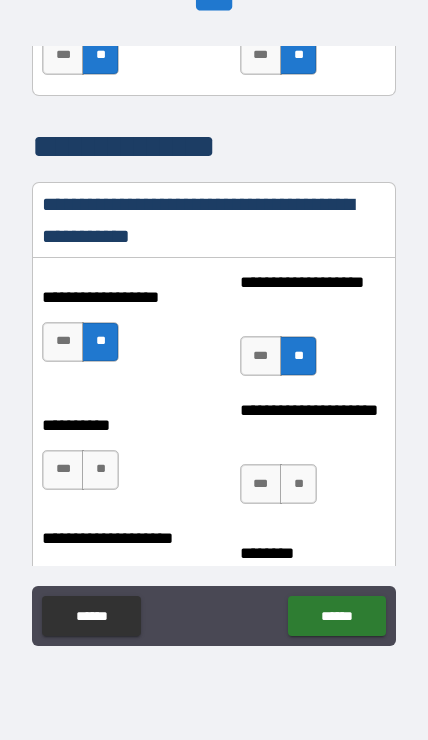 click on "**" at bounding box center (298, 484) 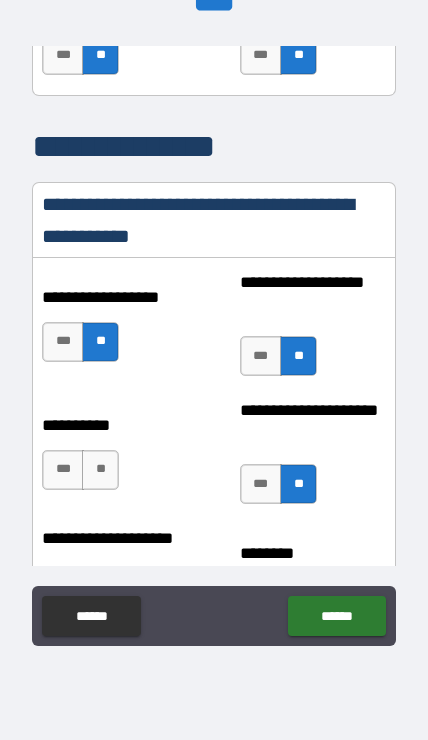 click on "**" at bounding box center [100, 470] 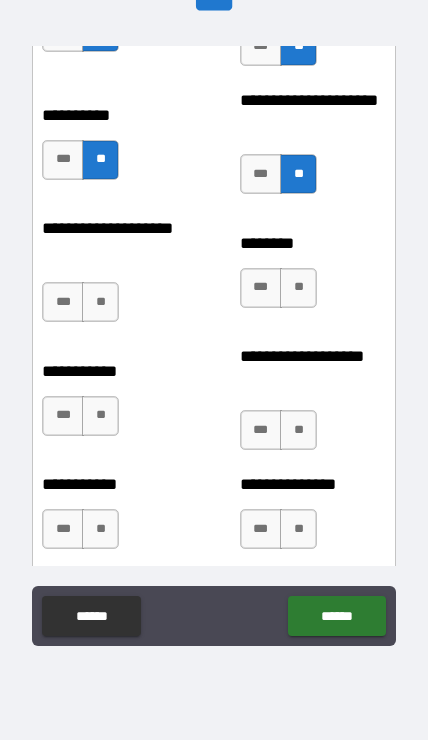 scroll, scrollTop: 3349, scrollLeft: 0, axis: vertical 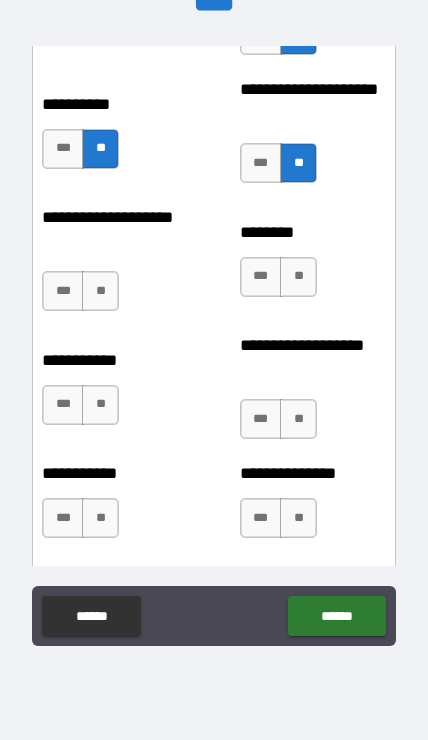 click on "**" at bounding box center (100, 291) 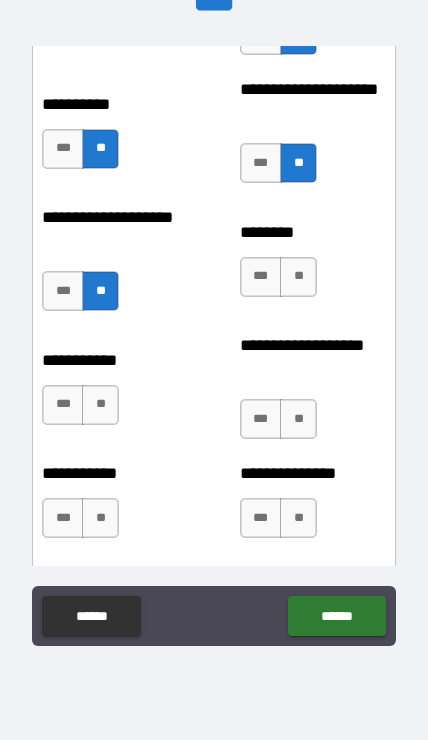 click on "**" at bounding box center [298, 277] 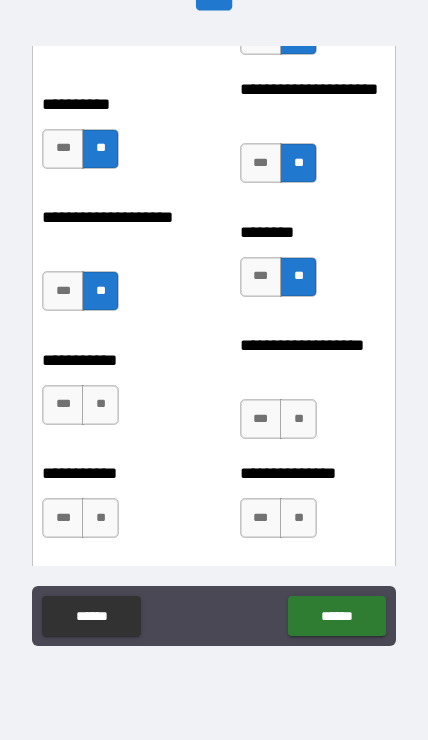 click on "**" at bounding box center (100, 405) 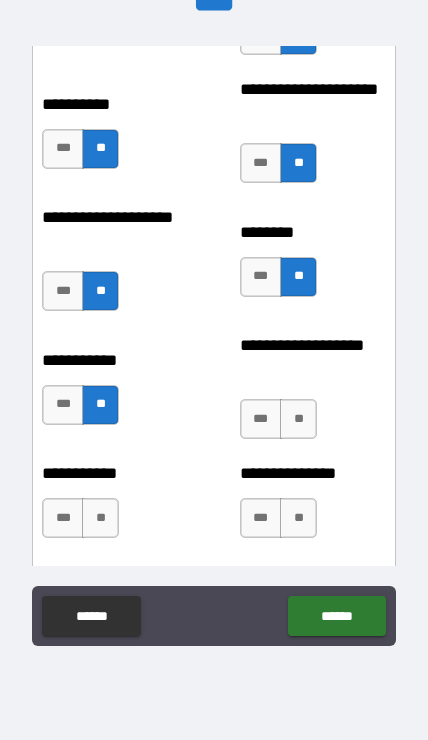 click on "**" at bounding box center [298, 419] 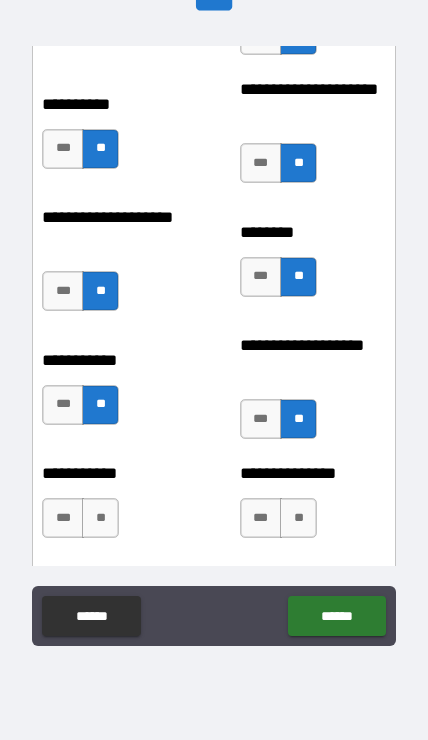 click on "**" at bounding box center (100, 518) 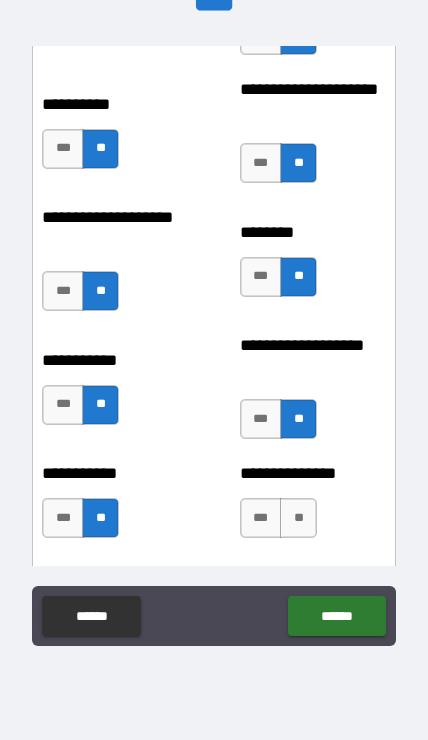 click on "**" at bounding box center [298, 518] 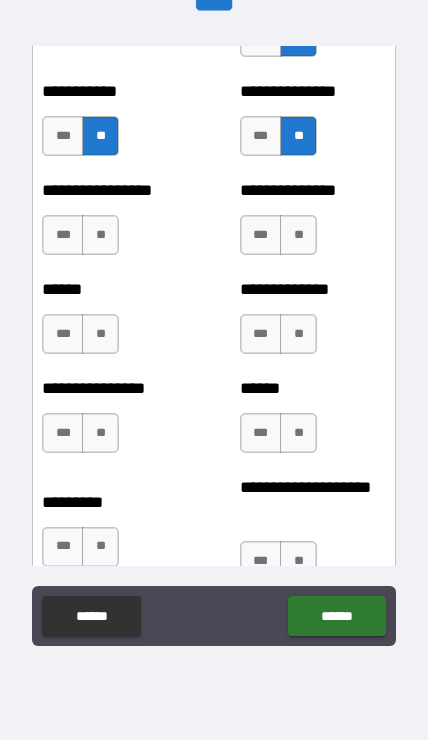scroll, scrollTop: 3741, scrollLeft: 0, axis: vertical 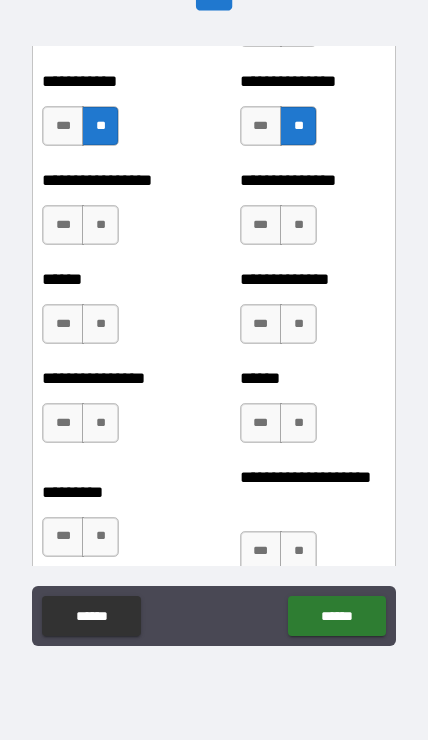 click on "**" at bounding box center [100, 225] 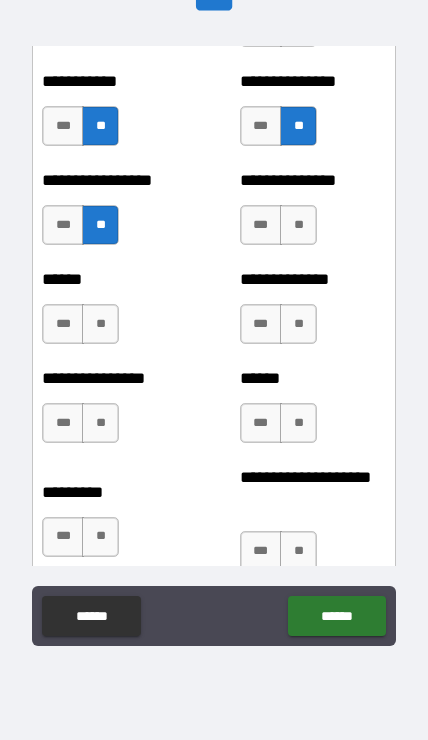 click on "**" at bounding box center [298, 225] 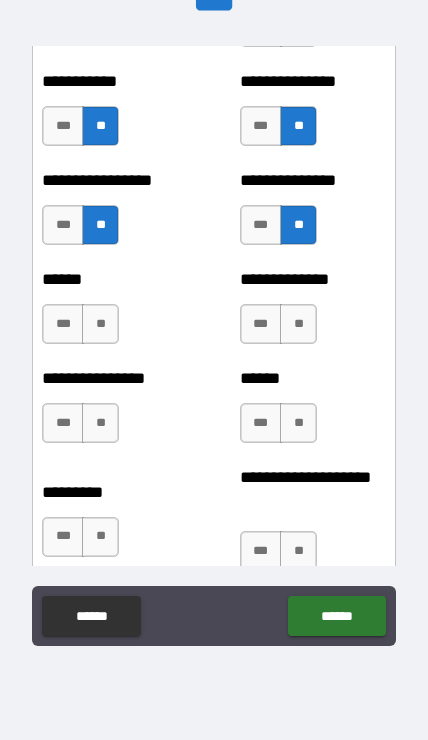 click on "**" at bounding box center (100, 324) 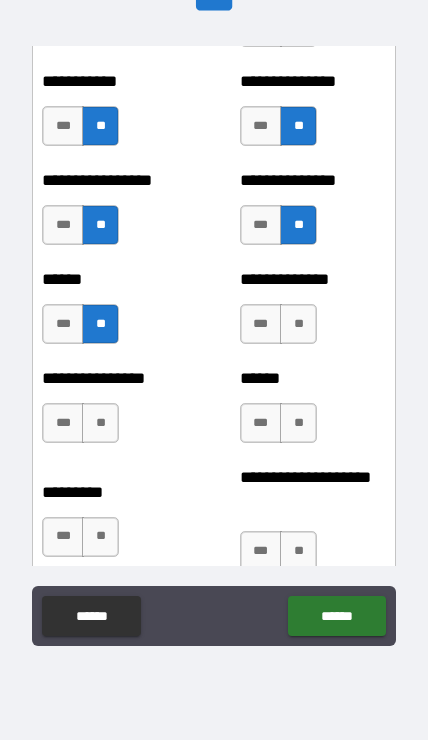 click on "**" at bounding box center [298, 324] 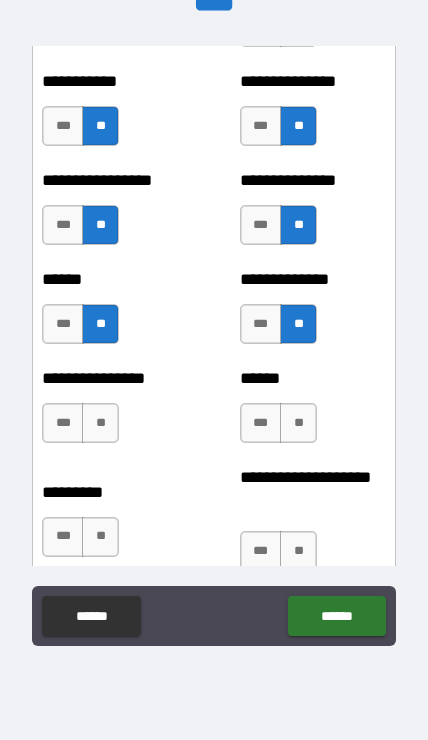 click on "**" at bounding box center (100, 423) 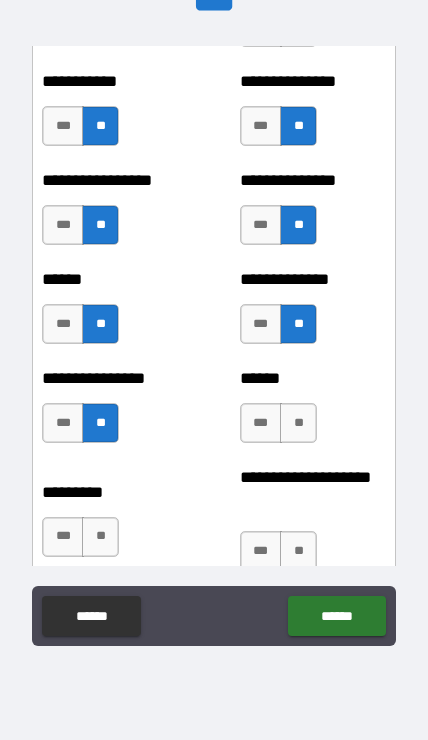 click on "**" at bounding box center (298, 423) 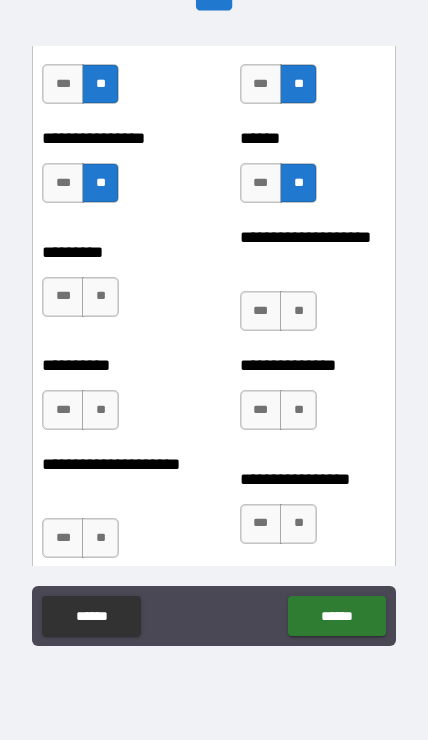 scroll, scrollTop: 4050, scrollLeft: 0, axis: vertical 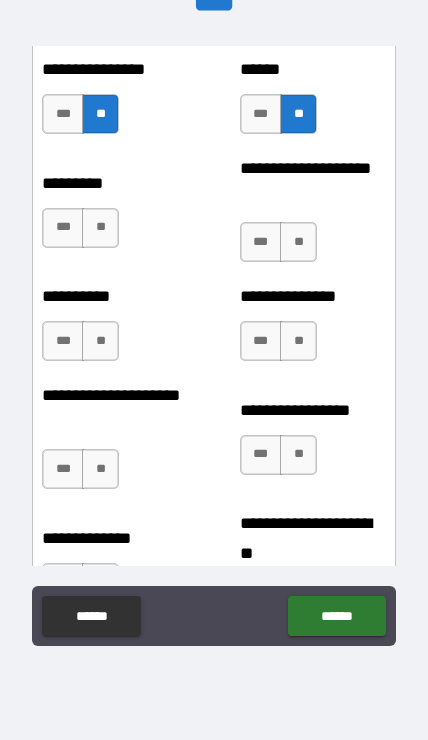 click on "**" at bounding box center (100, 228) 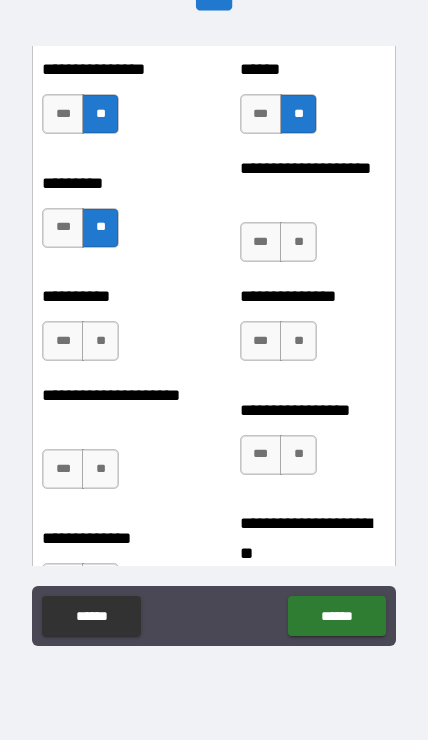 click on "**" at bounding box center [298, 242] 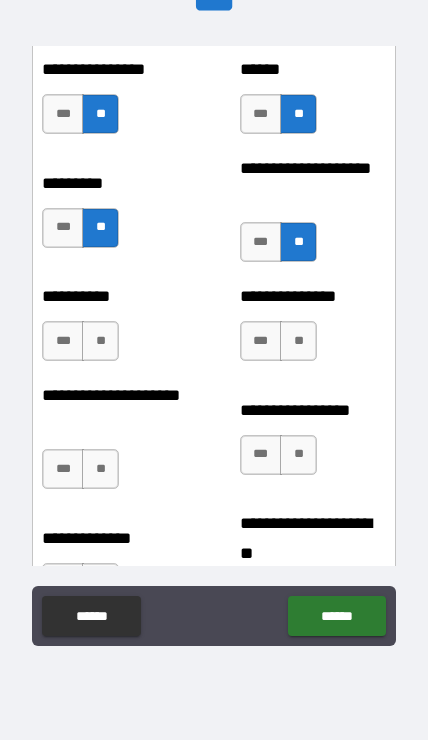 click on "**" at bounding box center [100, 341] 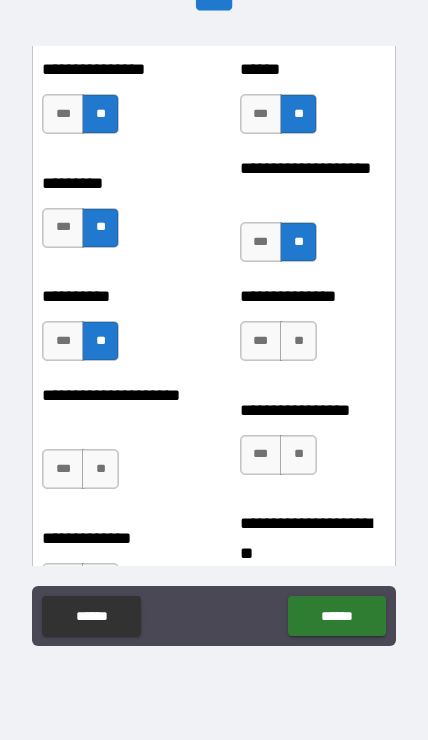 click on "**" at bounding box center [298, 341] 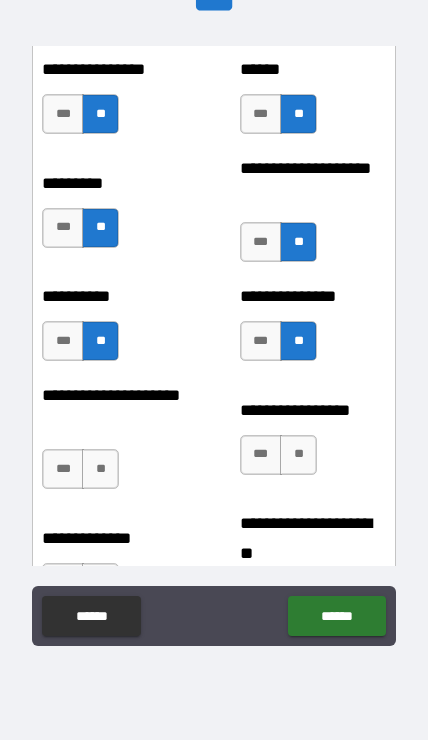 click on "**" at bounding box center [100, 469] 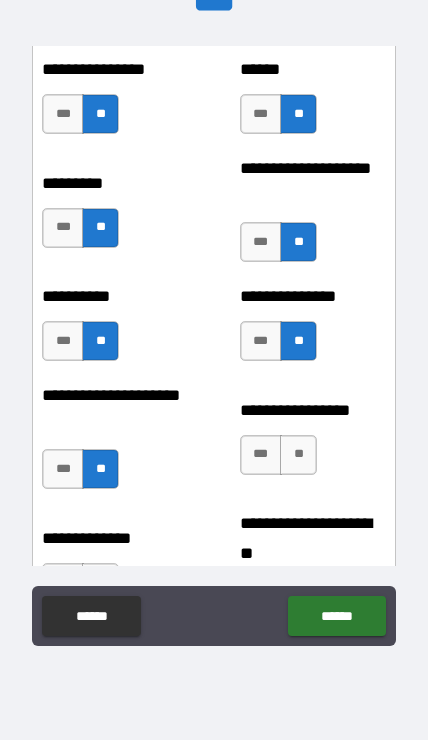 click on "**" at bounding box center [298, 455] 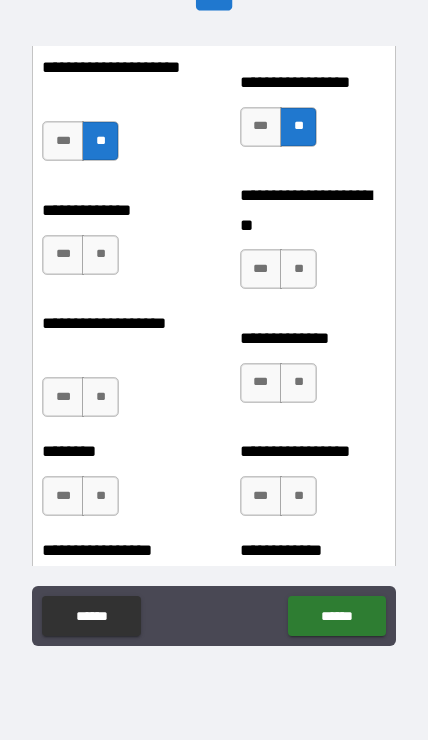 scroll, scrollTop: 4385, scrollLeft: 0, axis: vertical 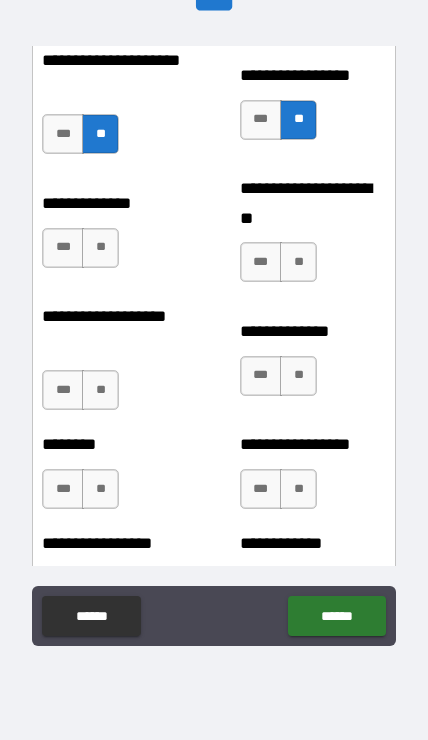 click on "**" at bounding box center (298, 262) 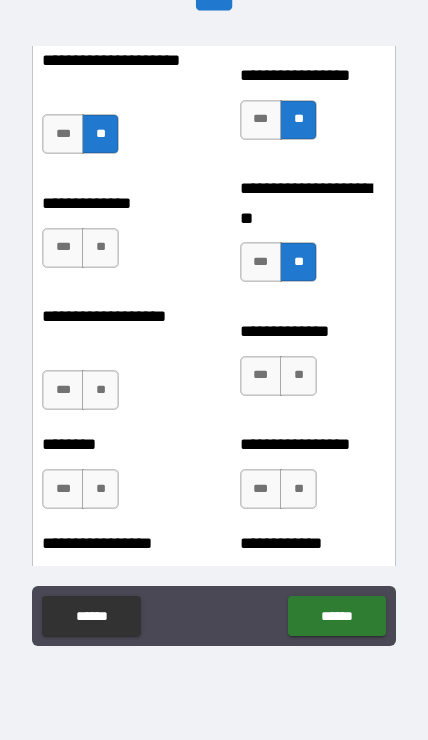 click on "**" at bounding box center [100, 248] 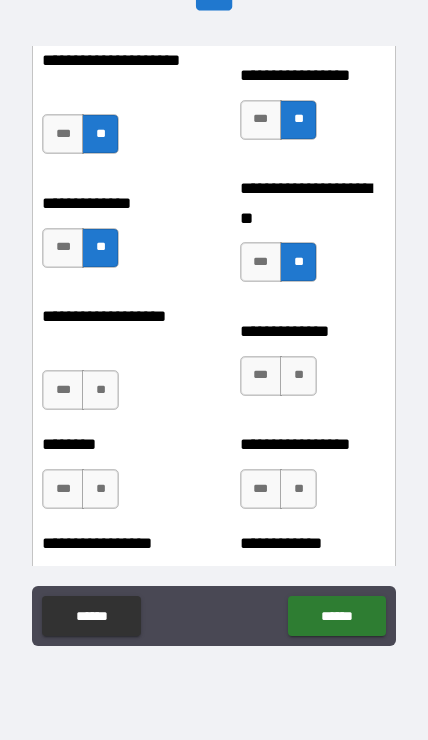 click on "**" at bounding box center (100, 390) 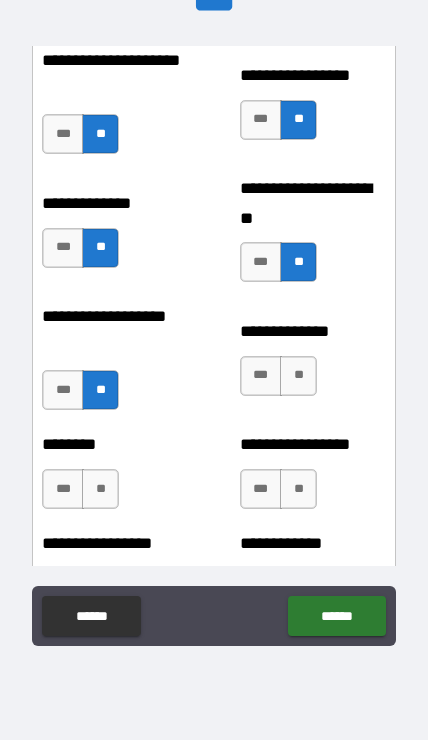 click on "**" at bounding box center (298, 376) 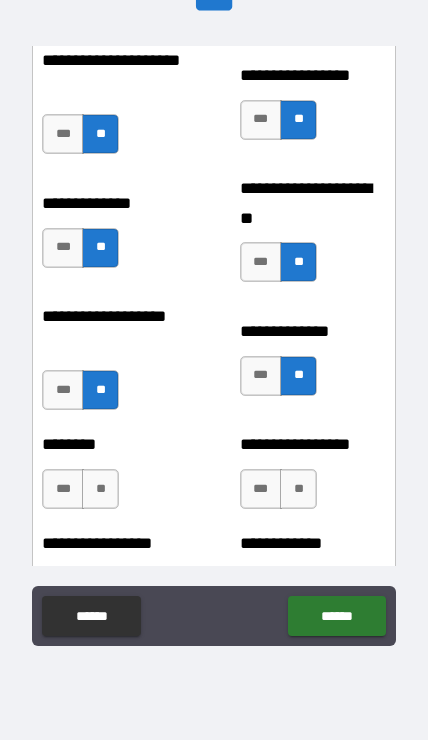click on "**" at bounding box center (100, 489) 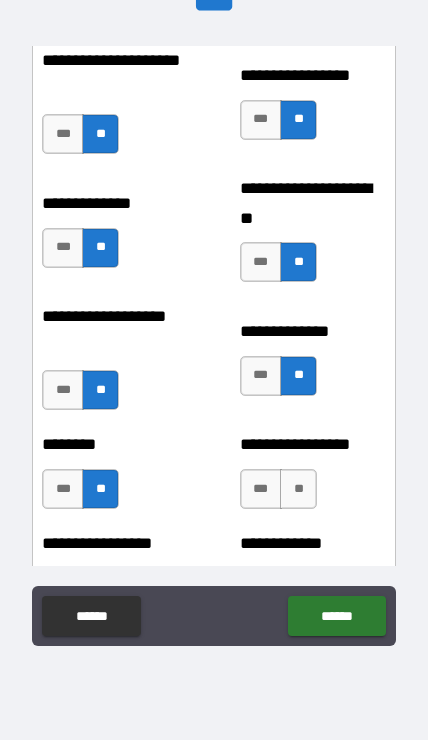 click on "**" at bounding box center [298, 489] 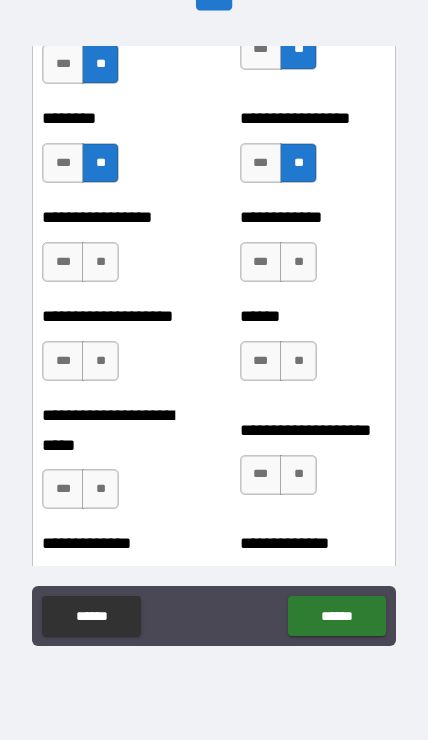 scroll, scrollTop: 4727, scrollLeft: 0, axis: vertical 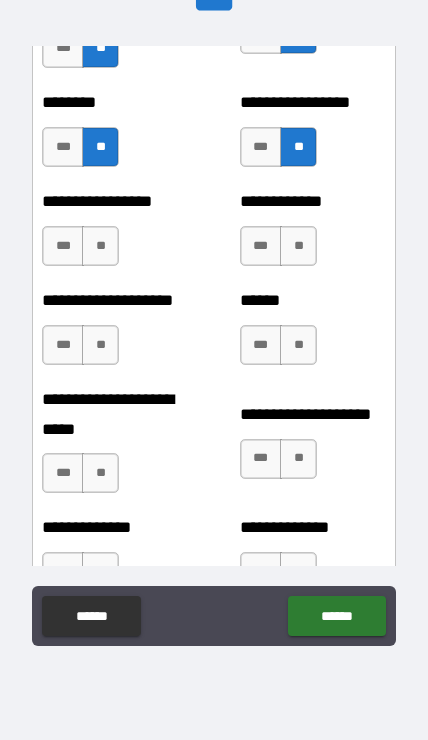 click on "**" at bounding box center (100, 246) 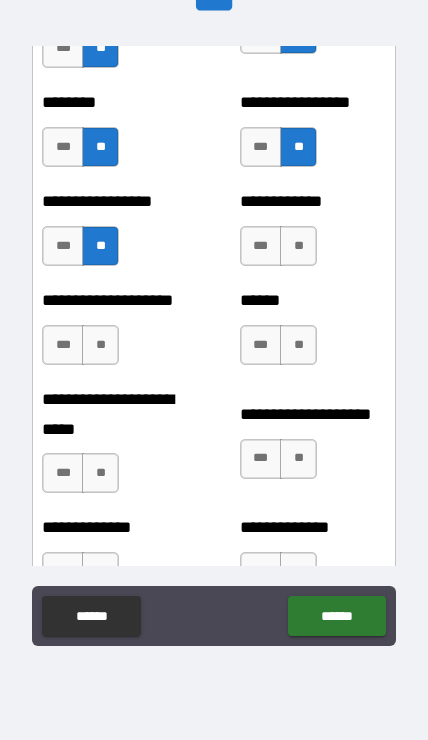 click on "**" at bounding box center [298, 246] 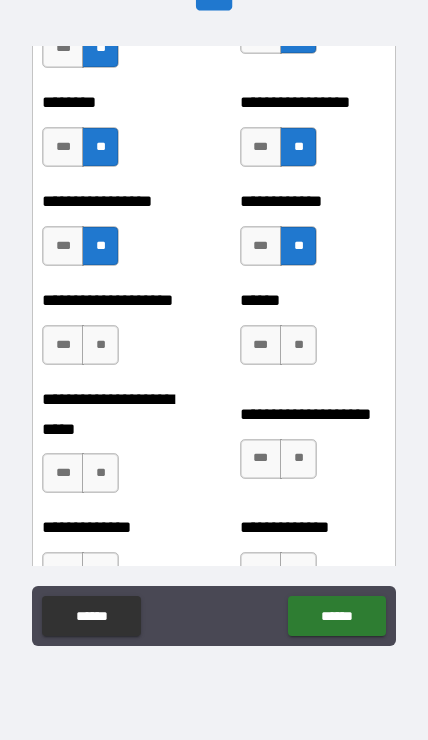 click on "**" at bounding box center [100, 345] 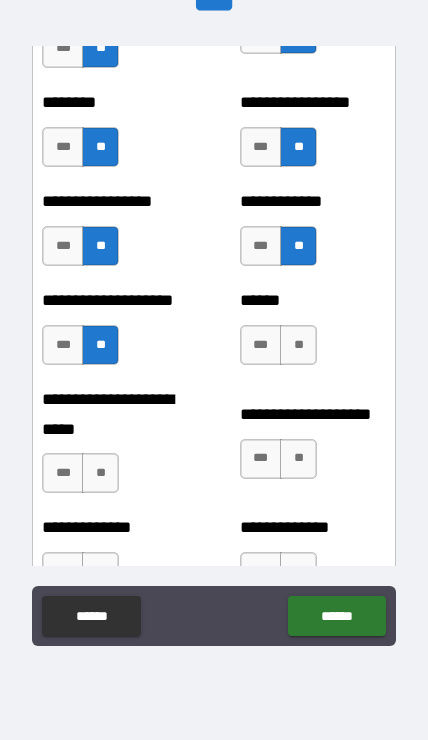 click on "**" at bounding box center [298, 345] 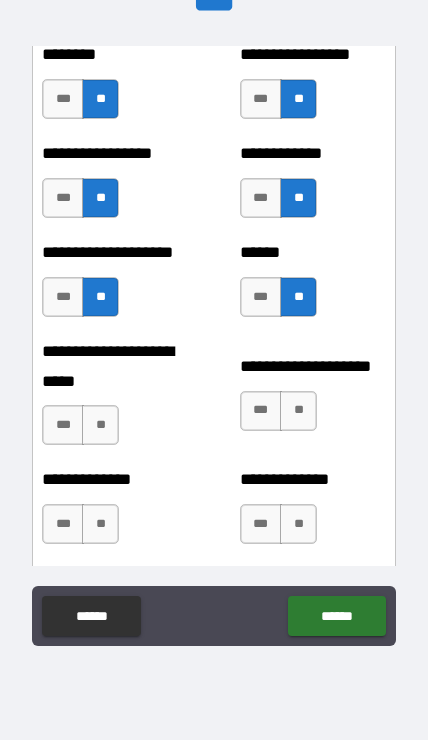 scroll, scrollTop: 4797, scrollLeft: 0, axis: vertical 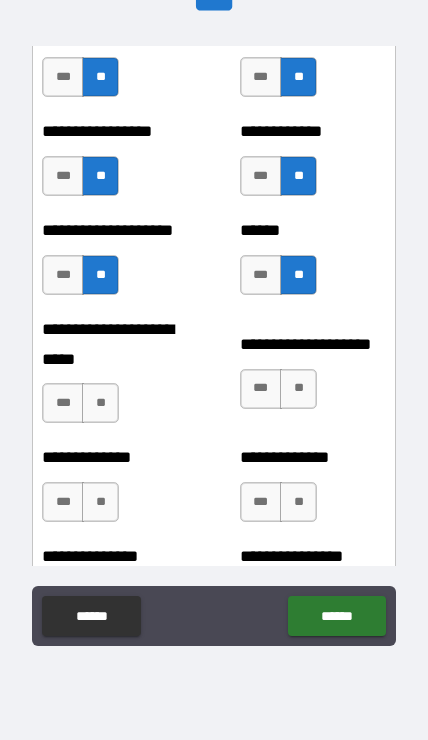click on "***" at bounding box center (63, 403) 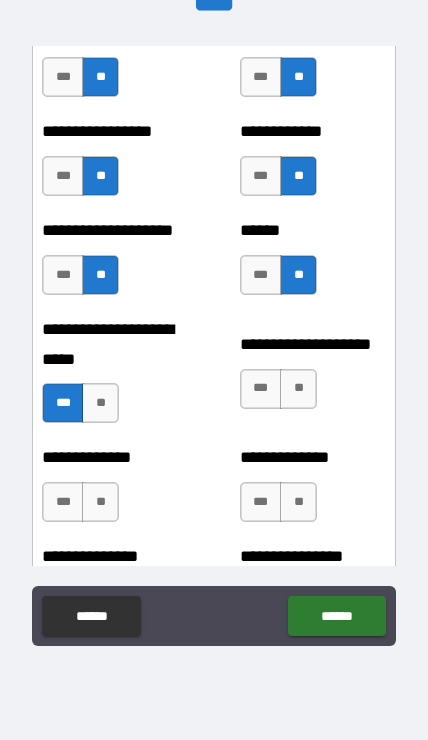 click on "**" at bounding box center (298, 389) 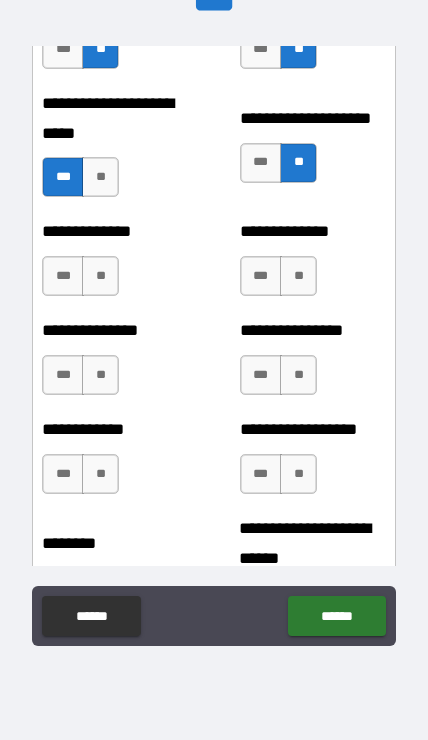 scroll, scrollTop: 5025, scrollLeft: 0, axis: vertical 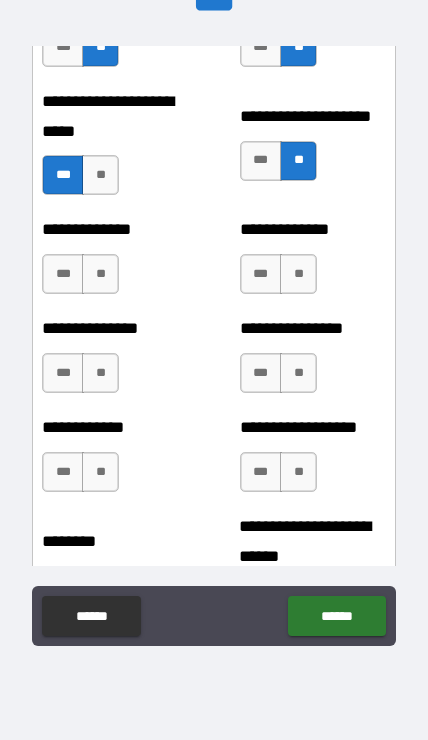 click on "**" at bounding box center [100, 274] 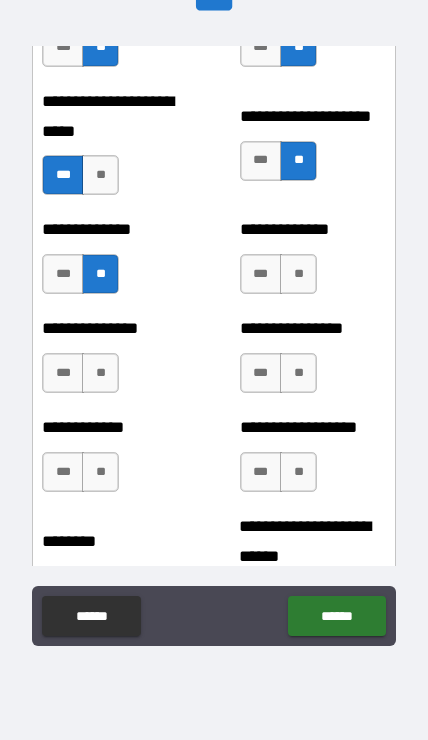 click on "**" at bounding box center (298, 274) 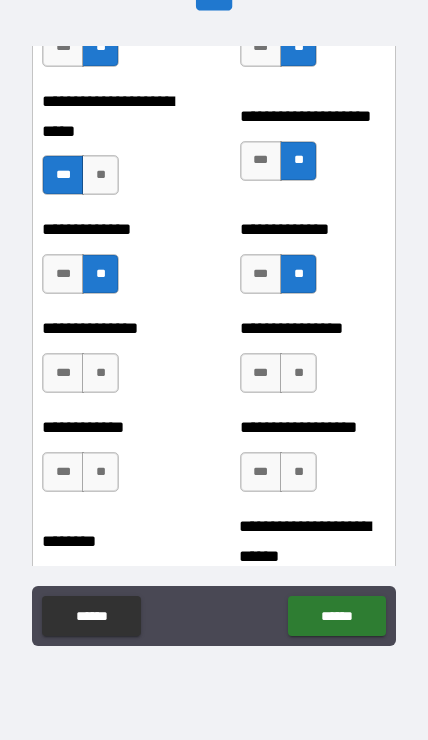 click on "**" at bounding box center (100, 373) 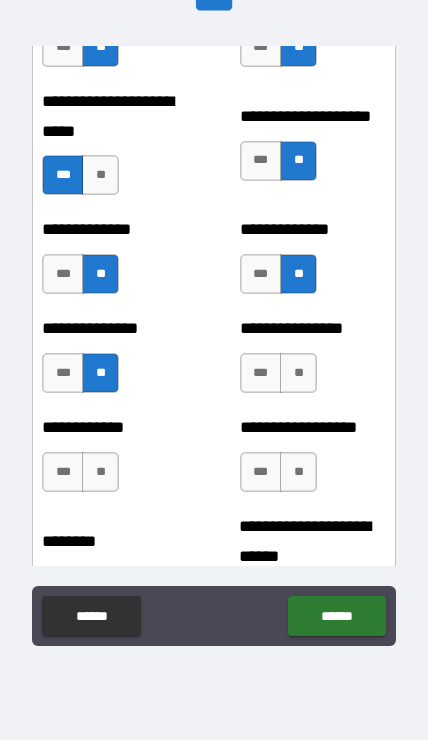 click on "**" at bounding box center [298, 373] 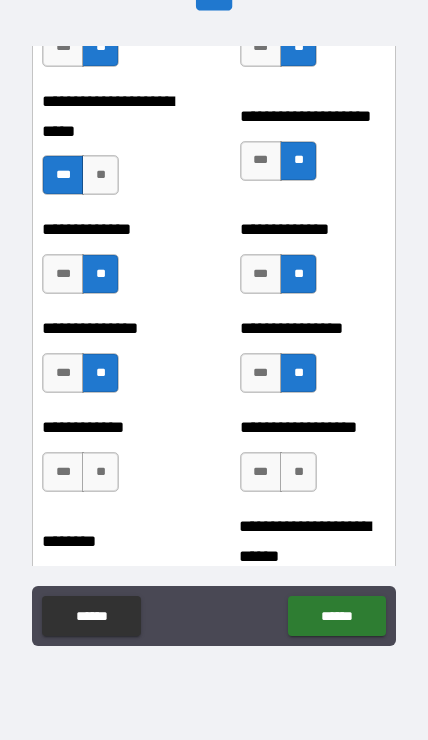 click on "**" at bounding box center [100, 472] 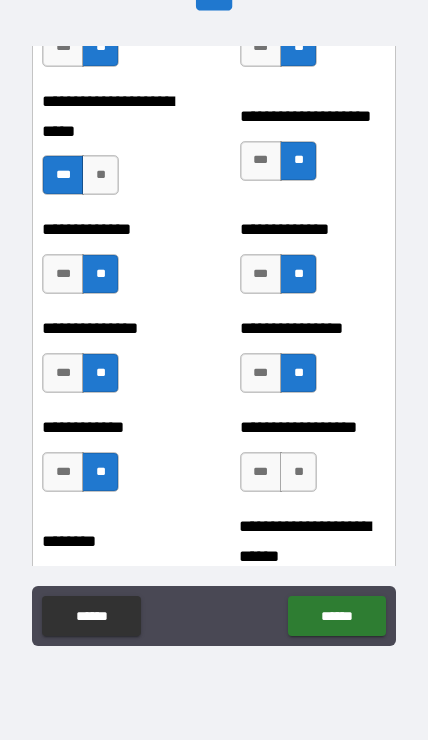 click on "**" at bounding box center (298, 472) 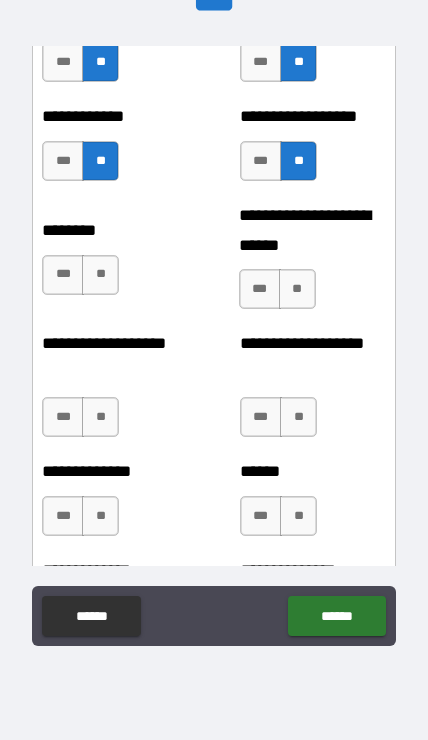 scroll, scrollTop: 5353, scrollLeft: 0, axis: vertical 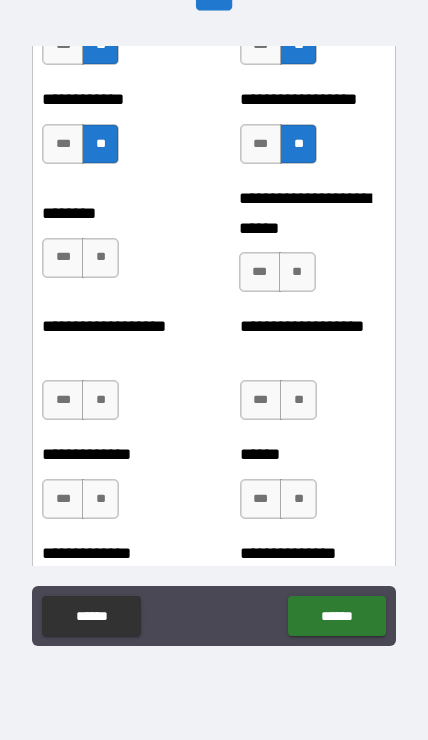 click on "**" at bounding box center (100, 258) 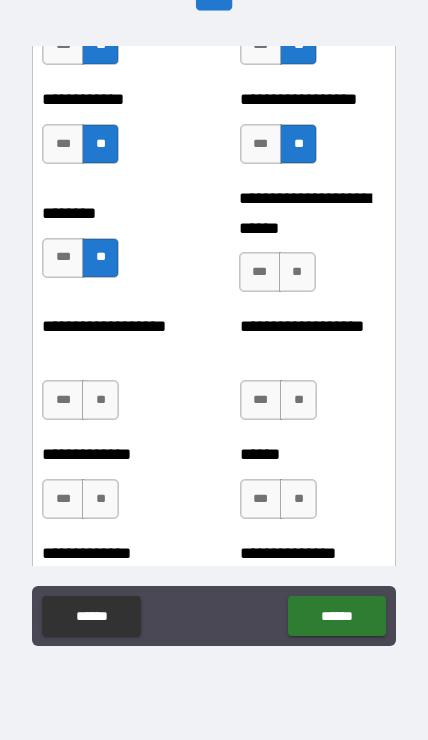 click on "**" at bounding box center (297, 272) 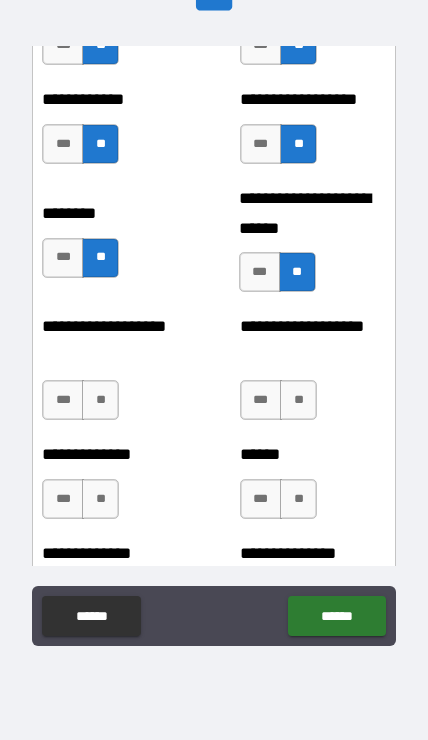 click on "**" at bounding box center [100, 400] 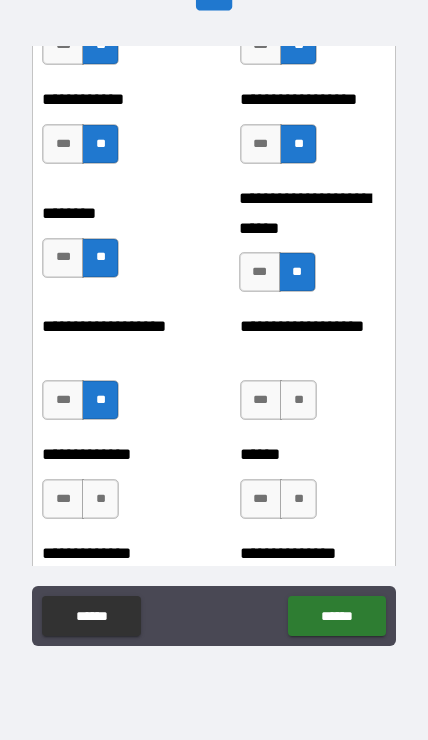 click on "**" at bounding box center (298, 400) 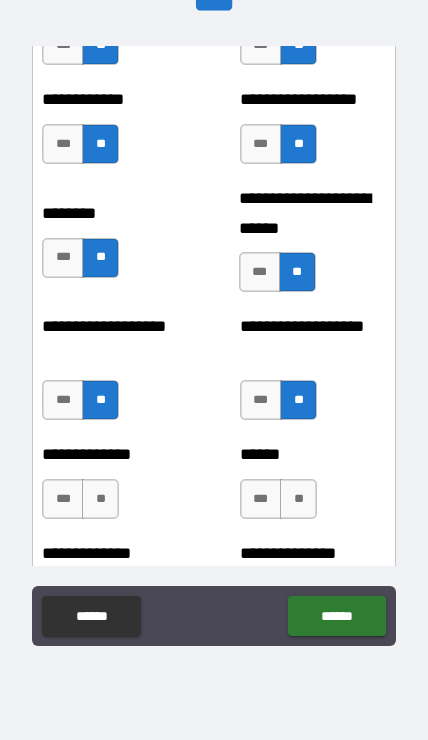 click on "**" at bounding box center (100, 499) 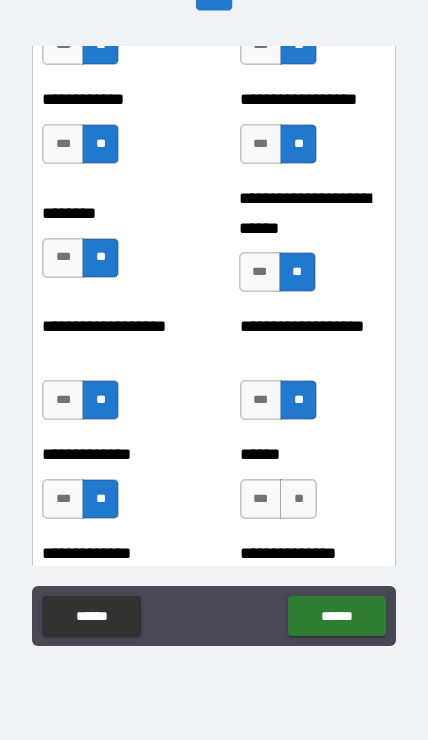 click on "**" at bounding box center [298, 499] 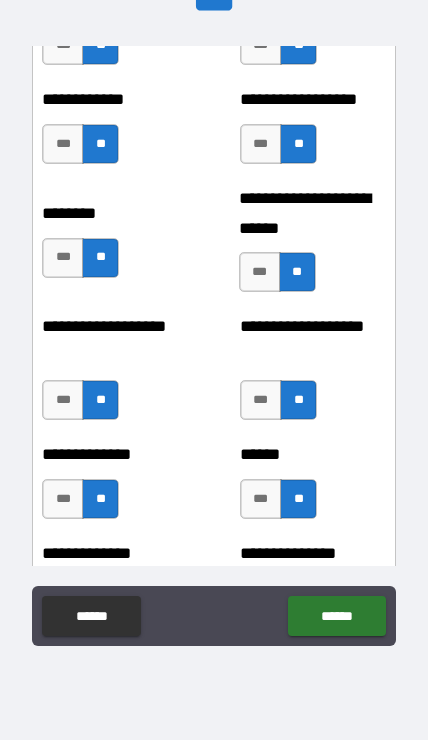 click on "***" at bounding box center (261, 400) 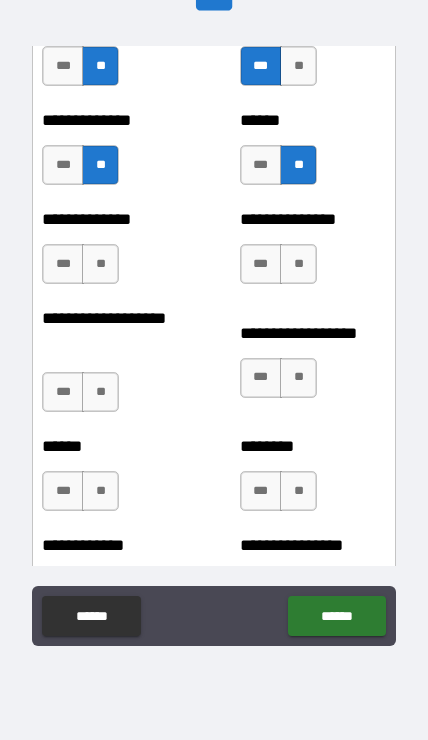 scroll, scrollTop: 5706, scrollLeft: 0, axis: vertical 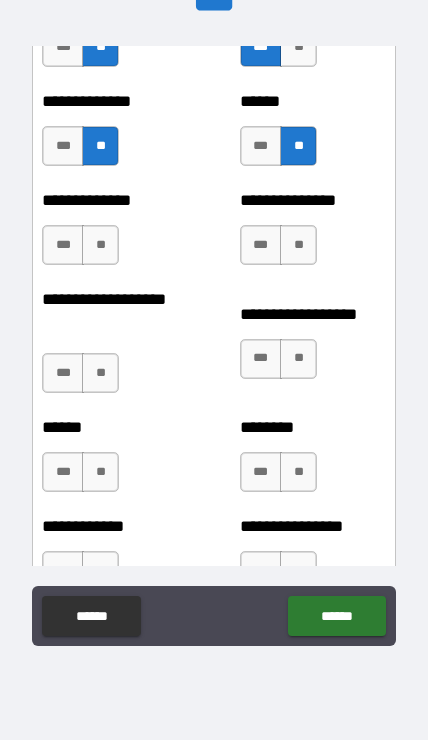 click on "**" at bounding box center [100, 245] 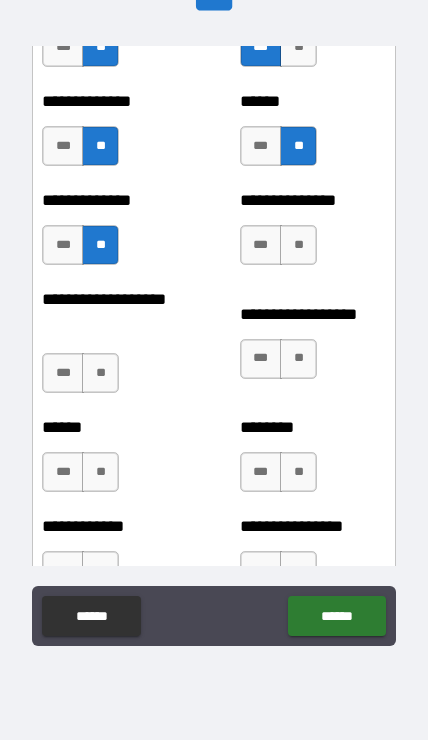 click on "**" at bounding box center (298, 245) 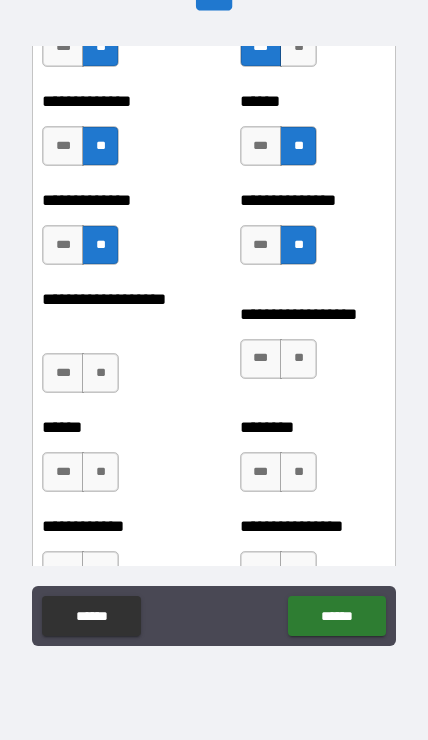 click on "**" at bounding box center (100, 373) 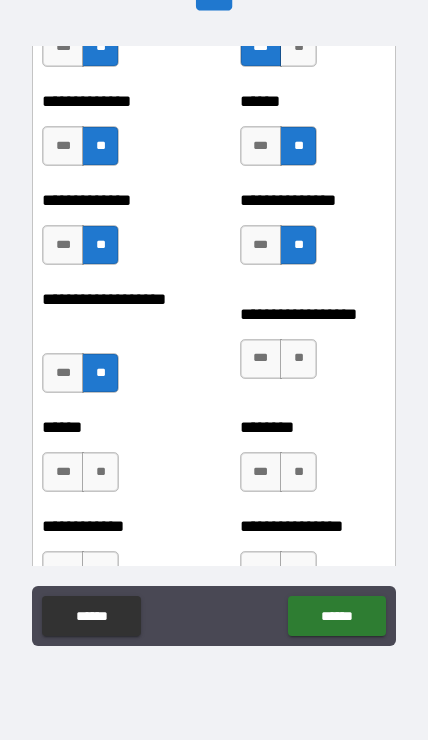 click on "**" at bounding box center [298, 359] 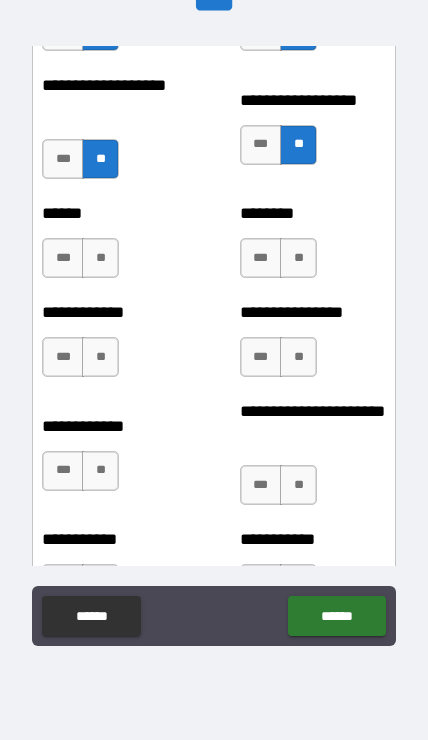 scroll, scrollTop: 5941, scrollLeft: 0, axis: vertical 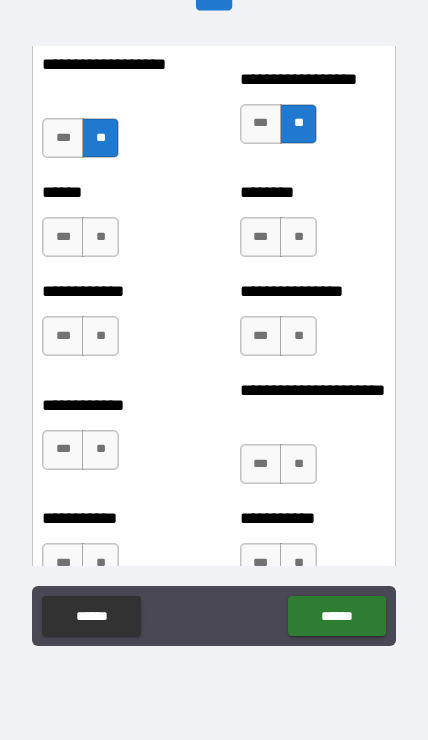 click on "***" at bounding box center (63, 237) 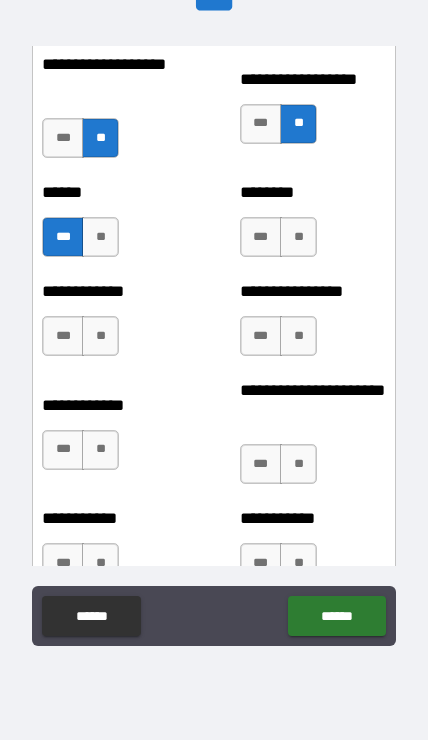 click on "**" at bounding box center (298, 237) 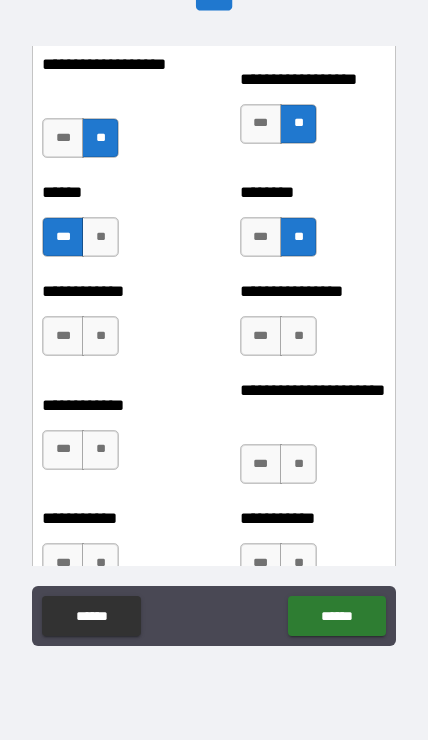 click on "**" at bounding box center [100, 336] 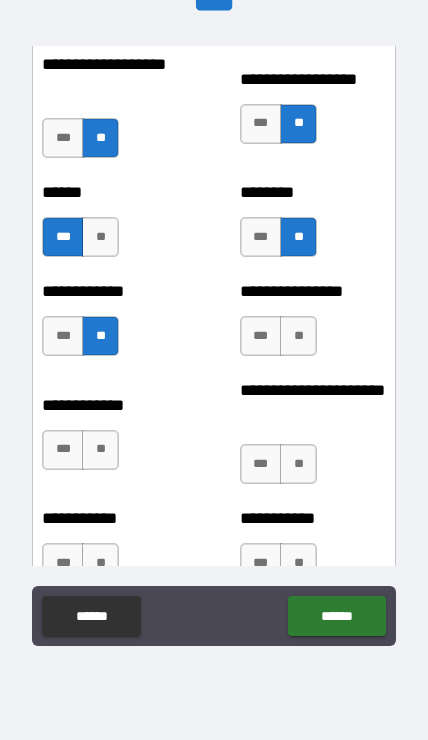 click on "**" at bounding box center [298, 336] 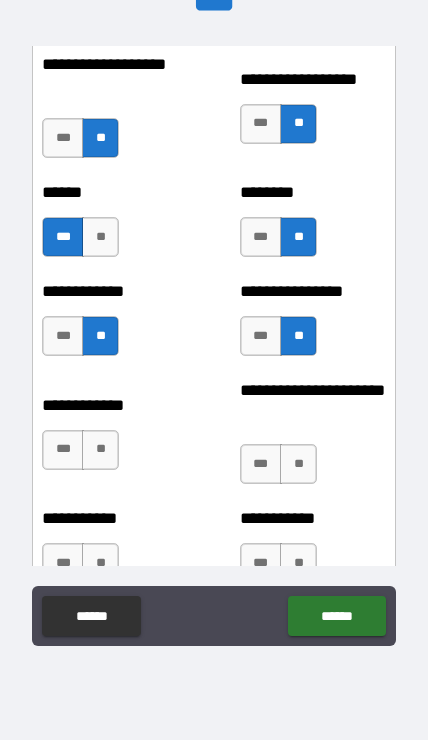 click on "**" at bounding box center [100, 450] 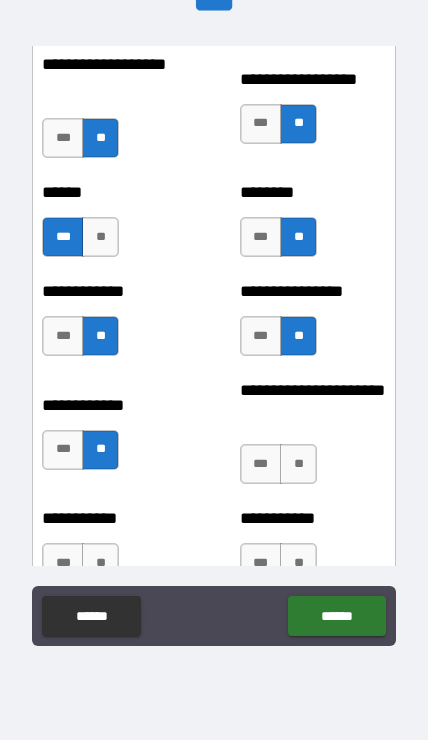 click on "**" at bounding box center (298, 464) 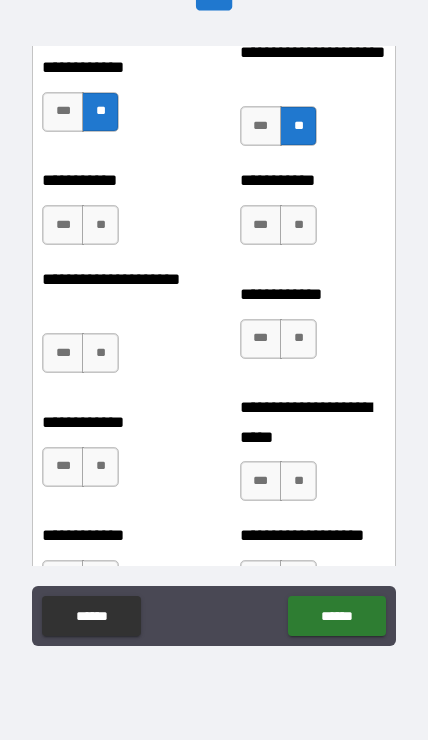scroll, scrollTop: 6302, scrollLeft: 0, axis: vertical 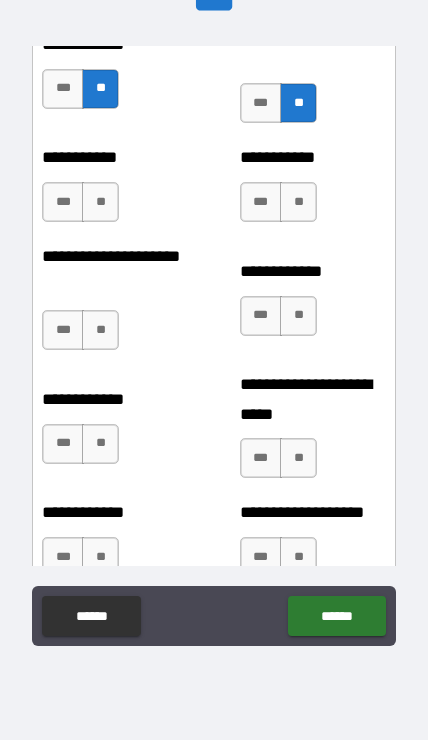 click on "**" at bounding box center [298, 202] 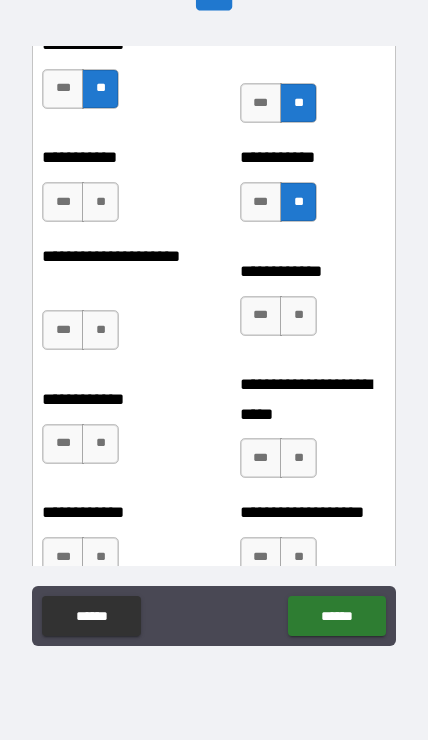 click on "**" at bounding box center [100, 202] 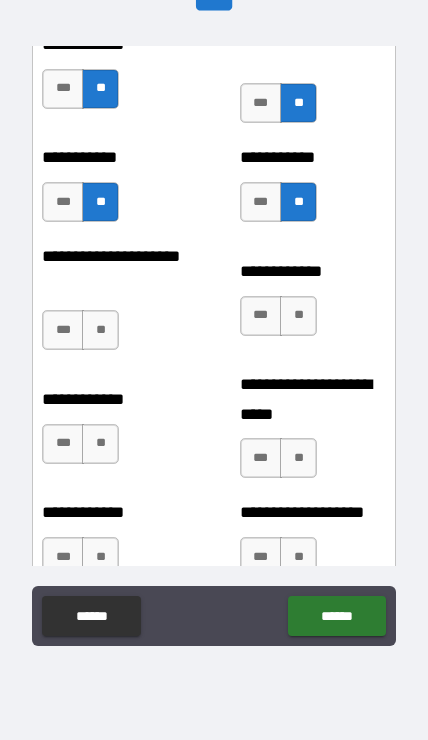 click on "**" at bounding box center (100, 330) 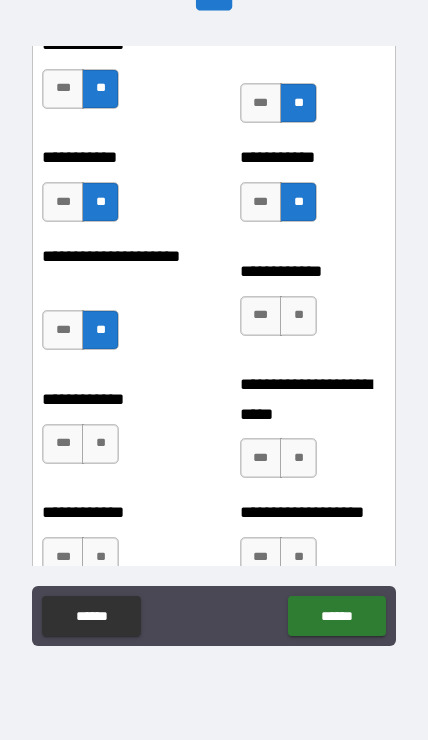 click on "**" at bounding box center [298, 316] 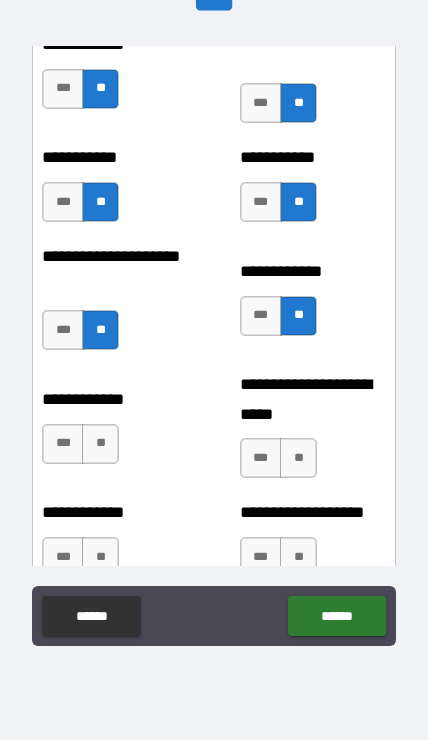 click on "**" at bounding box center (100, 444) 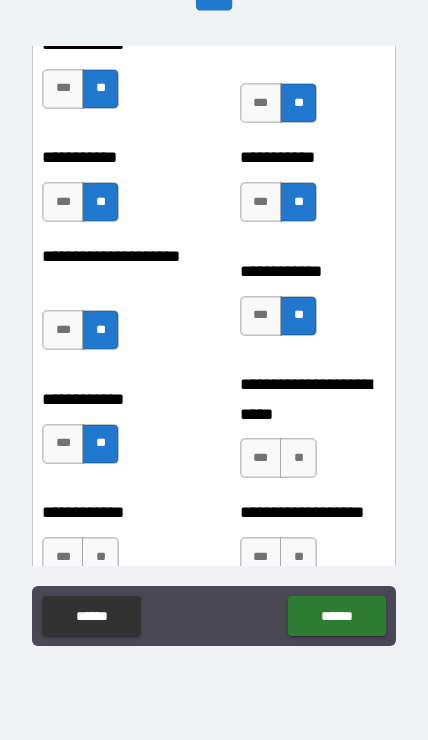 click on "**" at bounding box center (298, 458) 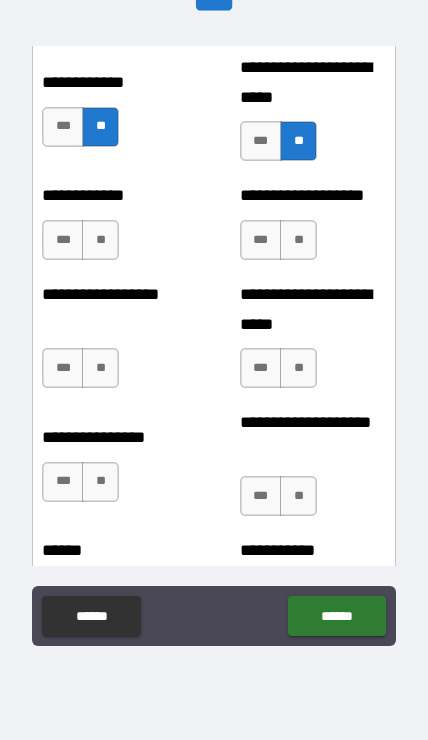 scroll, scrollTop: 6627, scrollLeft: 0, axis: vertical 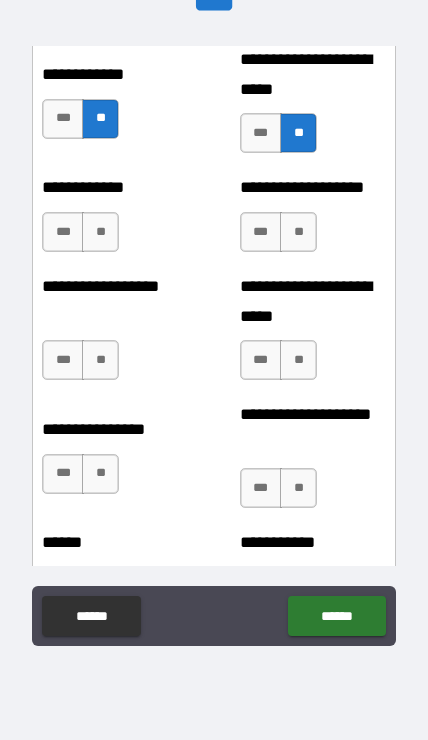 click on "**" at bounding box center (298, 232) 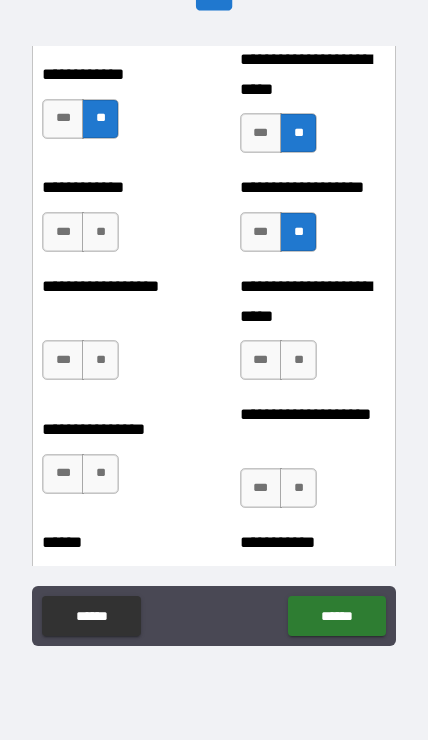 click on "**" at bounding box center (100, 232) 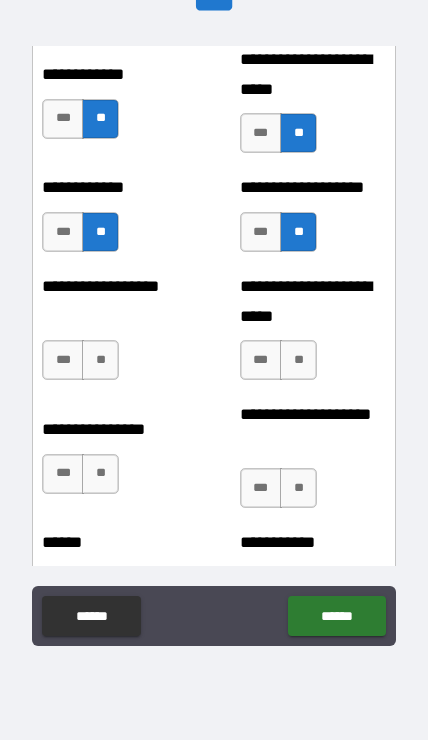 click on "***" at bounding box center (63, 360) 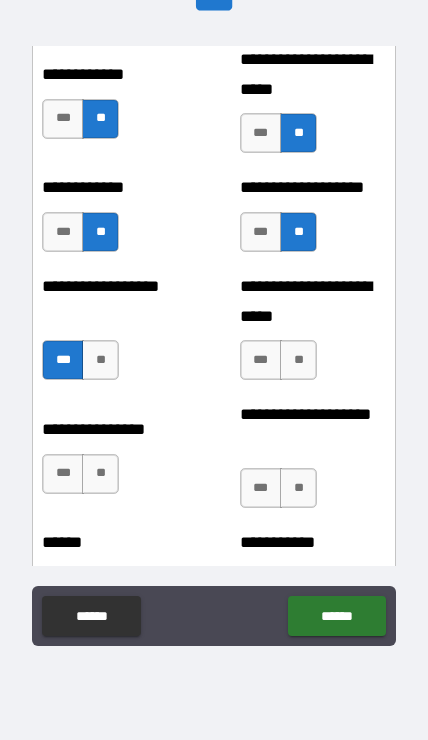click on "**" at bounding box center [298, 360] 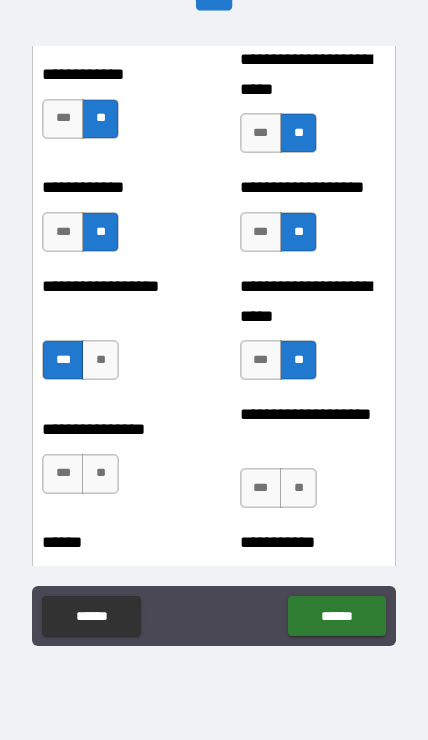 click on "**" at bounding box center [100, 474] 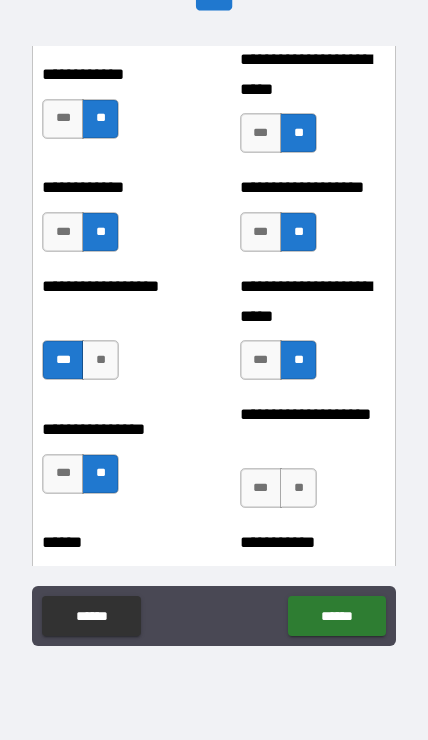 click on "**" at bounding box center (298, 488) 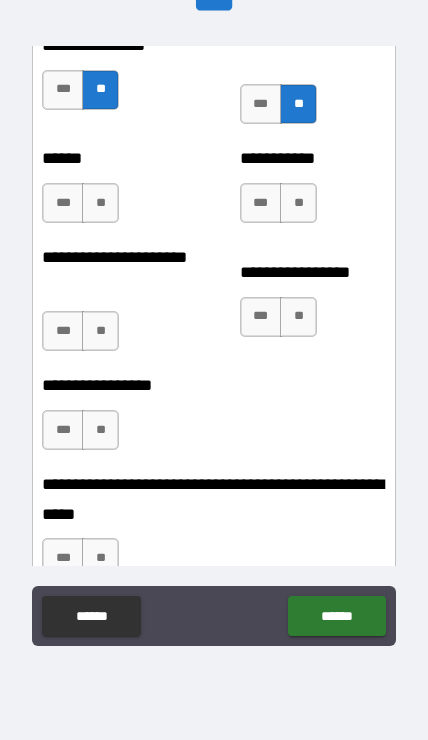 scroll, scrollTop: 7027, scrollLeft: 0, axis: vertical 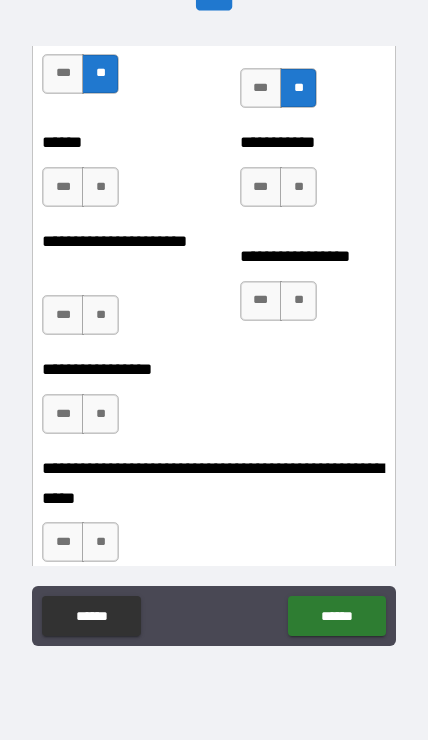 click on "**" at bounding box center (298, 187) 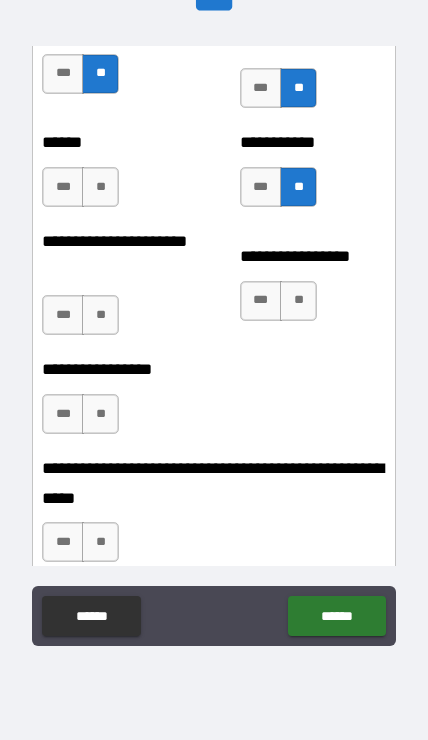 click on "**" at bounding box center (100, 187) 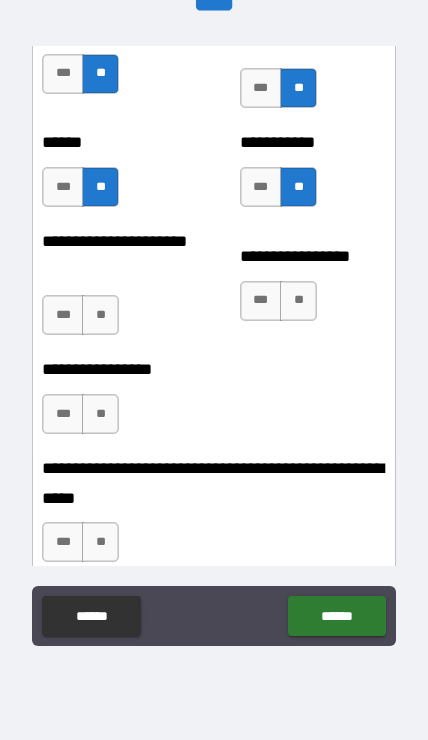 click on "**" at bounding box center [100, 315] 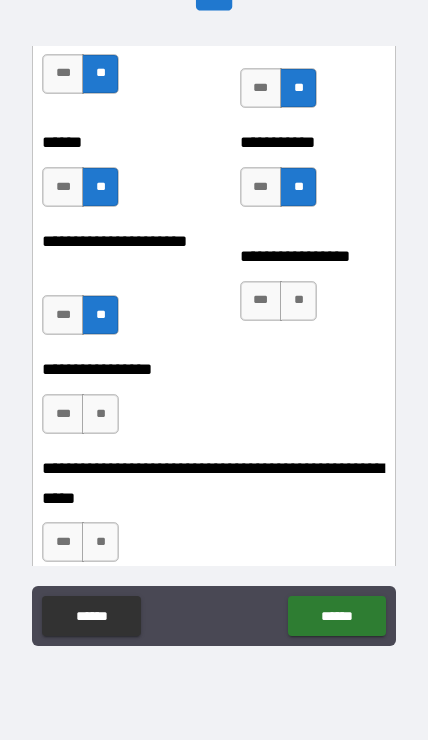 click on "**" at bounding box center [298, 301] 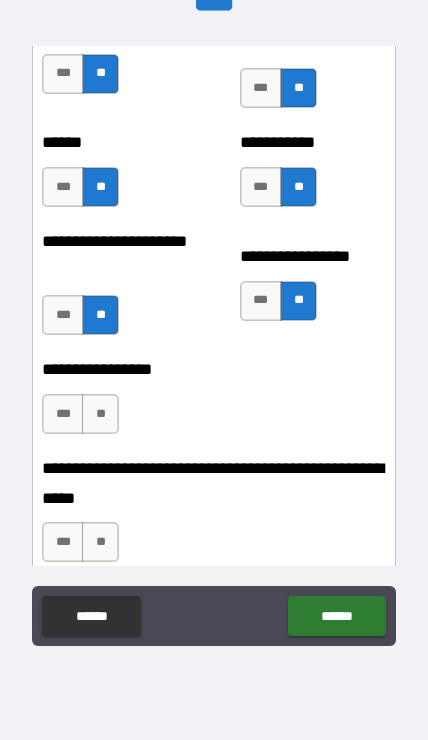 click on "**" at bounding box center (100, 414) 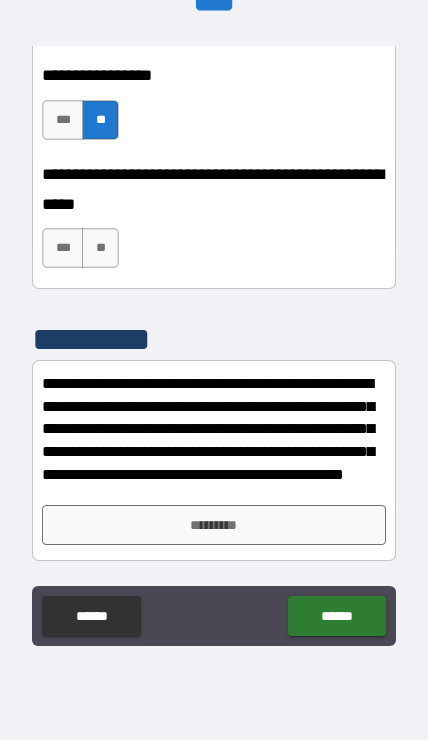 scroll, scrollTop: 7321, scrollLeft: 0, axis: vertical 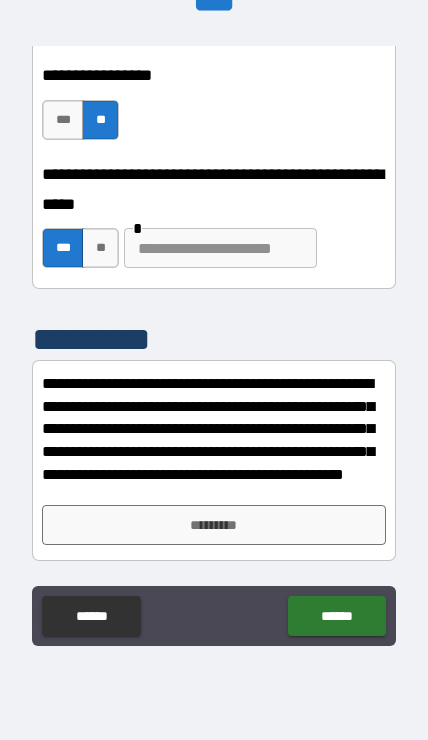 click at bounding box center [220, 248] 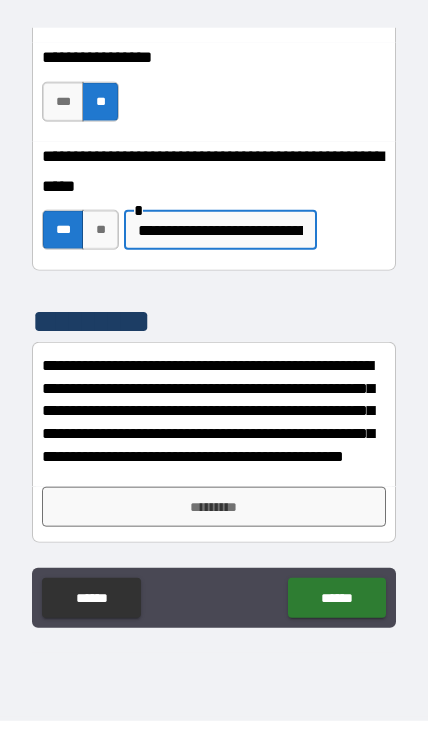 type on "**********" 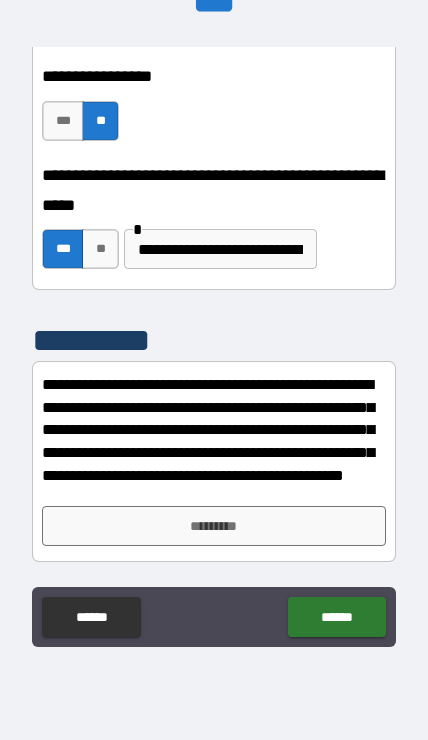 scroll, scrollTop: 7321, scrollLeft: 0, axis: vertical 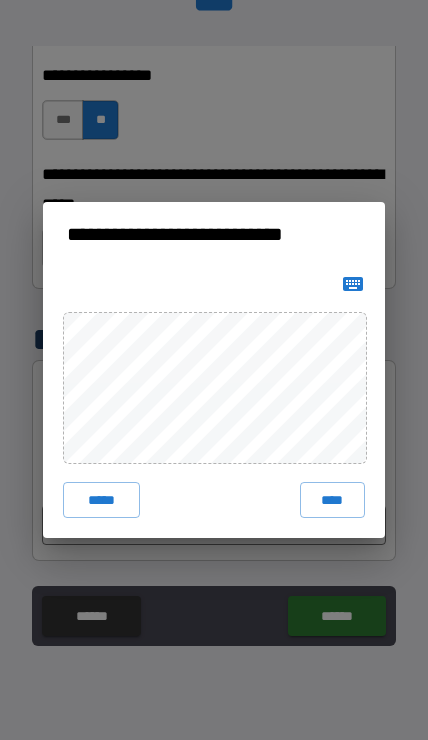 click on "*****" at bounding box center (101, 500) 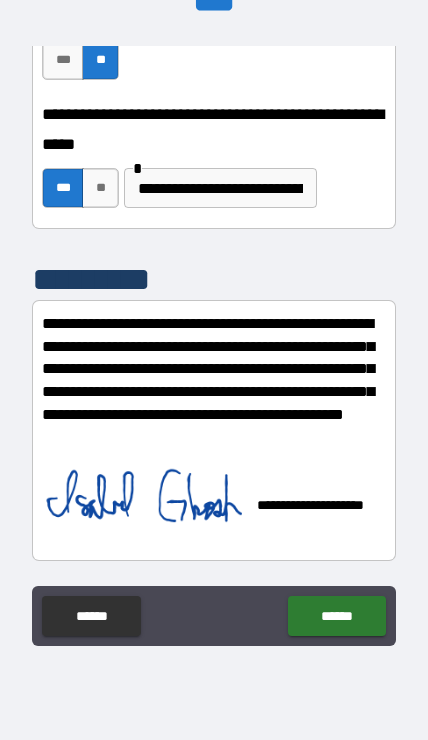scroll, scrollTop: 7381, scrollLeft: 0, axis: vertical 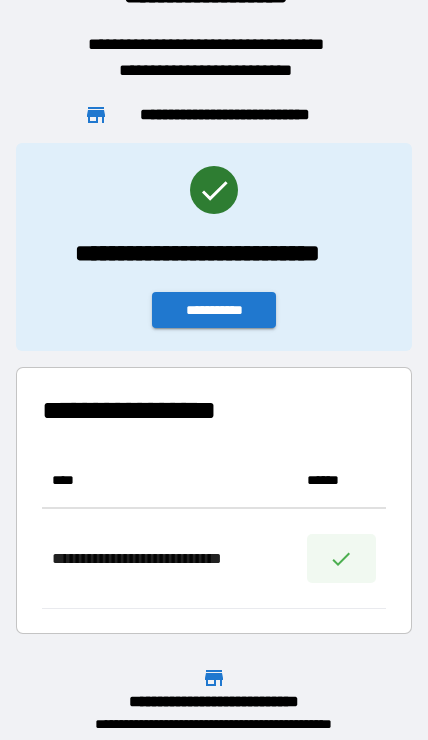 click on "**********" at bounding box center (214, 310) 